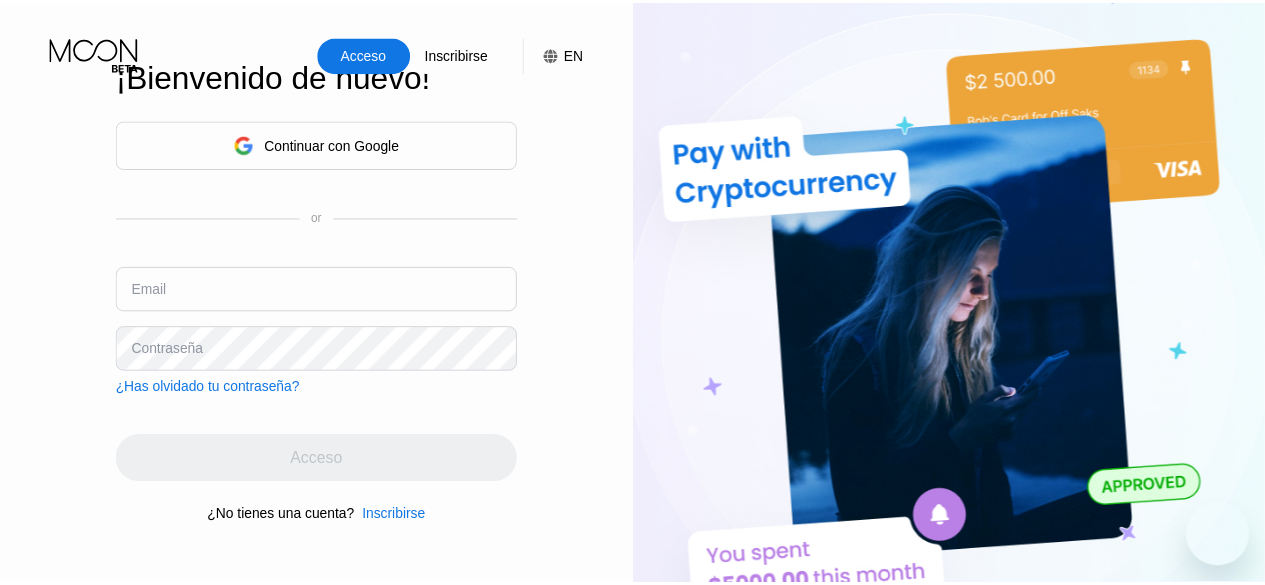 scroll, scrollTop: 0, scrollLeft: 0, axis: both 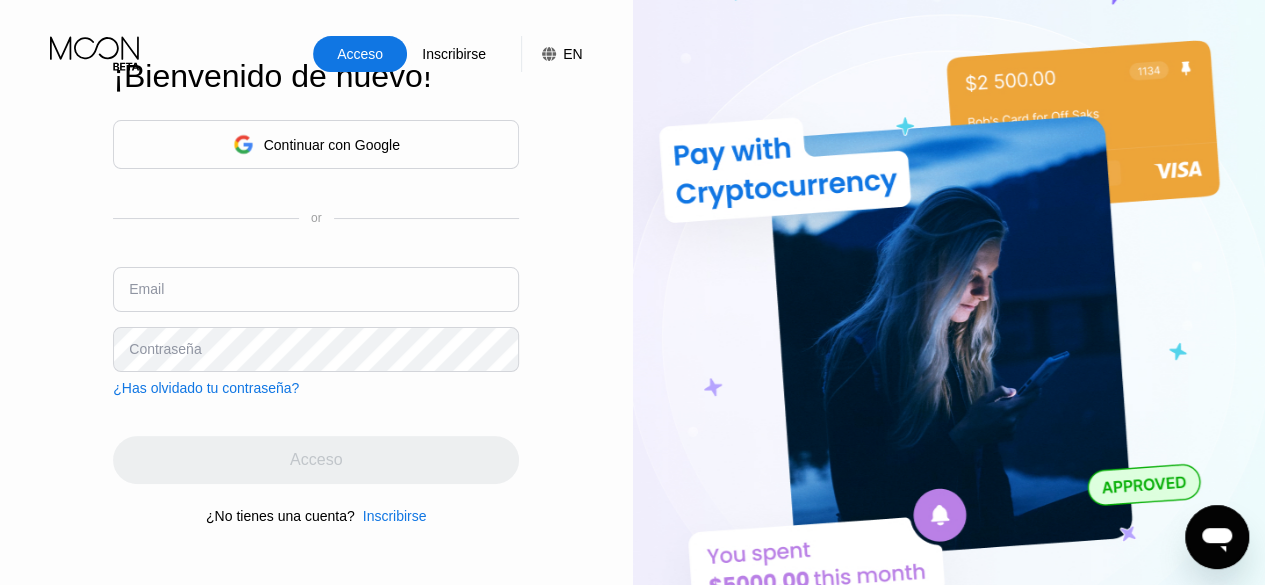 click on "Continuar con Google" at bounding box center [316, 144] 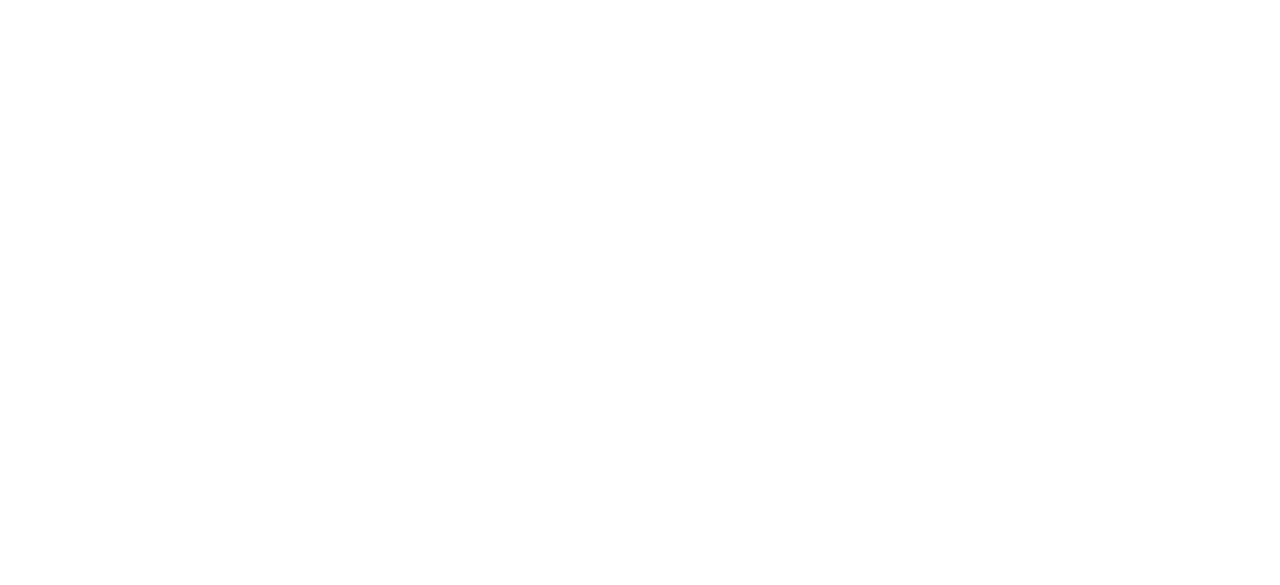 scroll, scrollTop: 0, scrollLeft: 0, axis: both 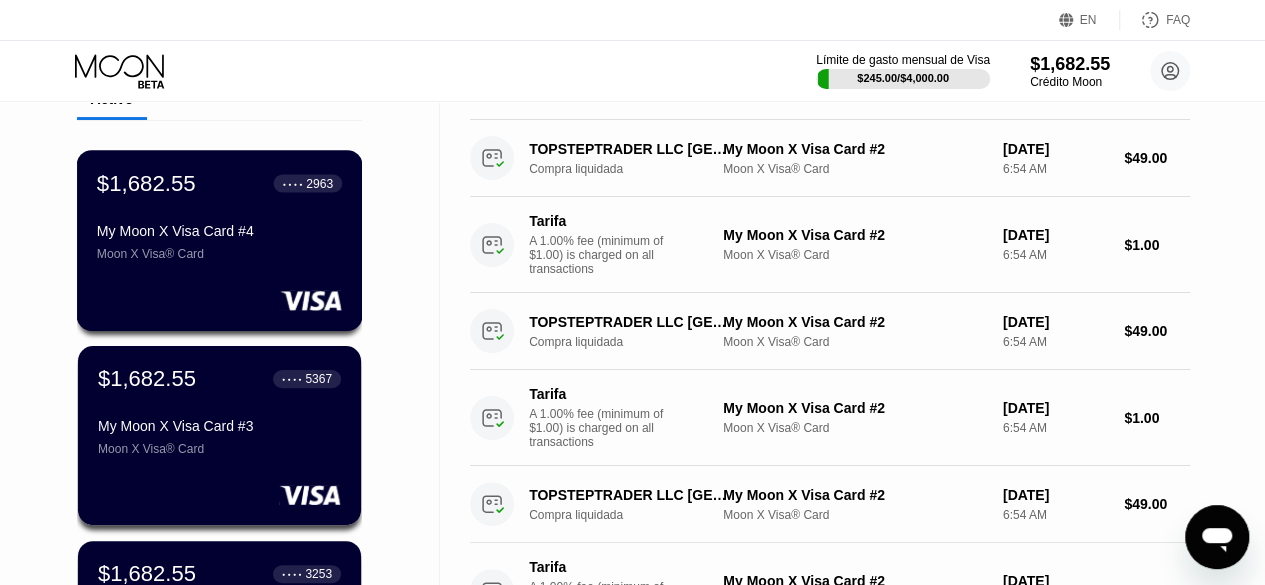 click at bounding box center (219, 300) 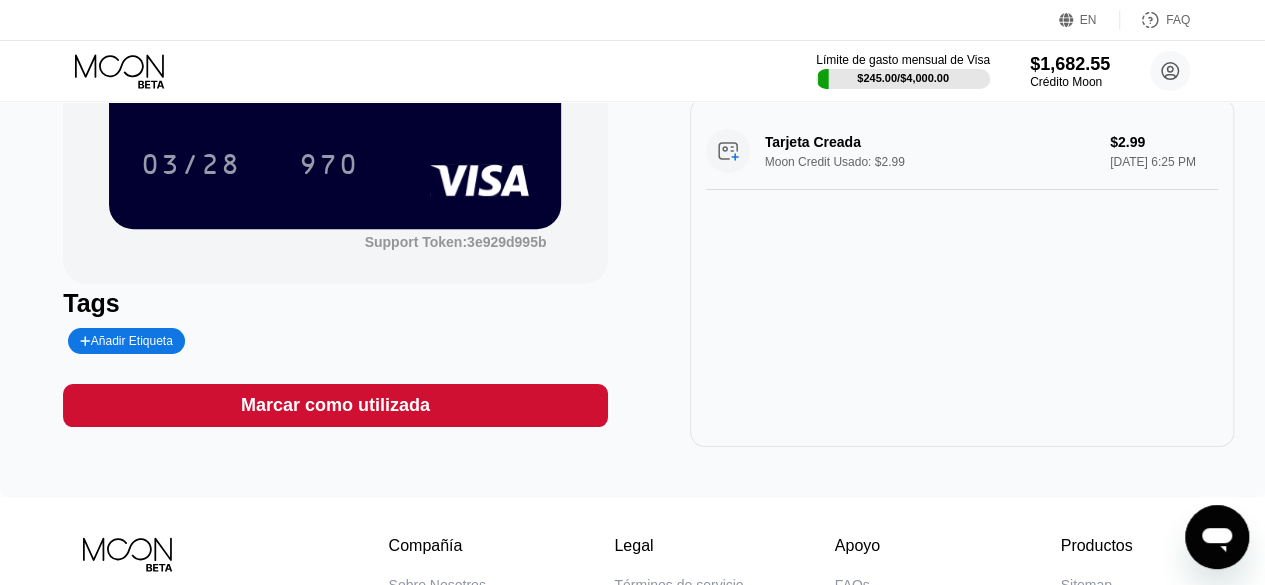 scroll, scrollTop: 0, scrollLeft: 0, axis: both 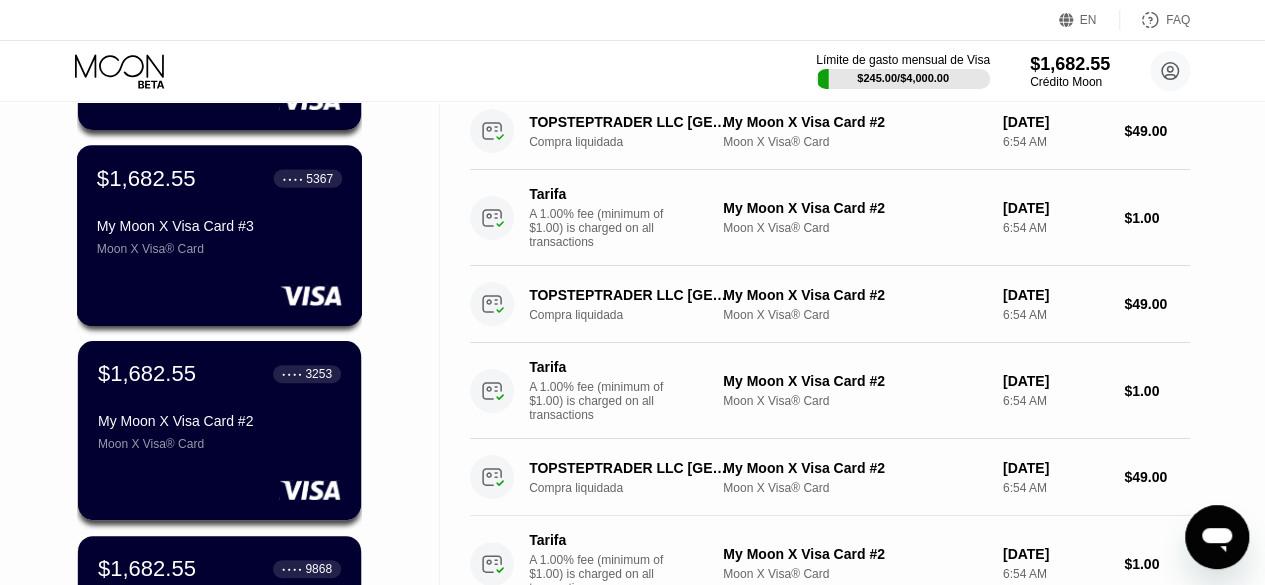 click on "Moon X Visa® Card" at bounding box center [219, 249] 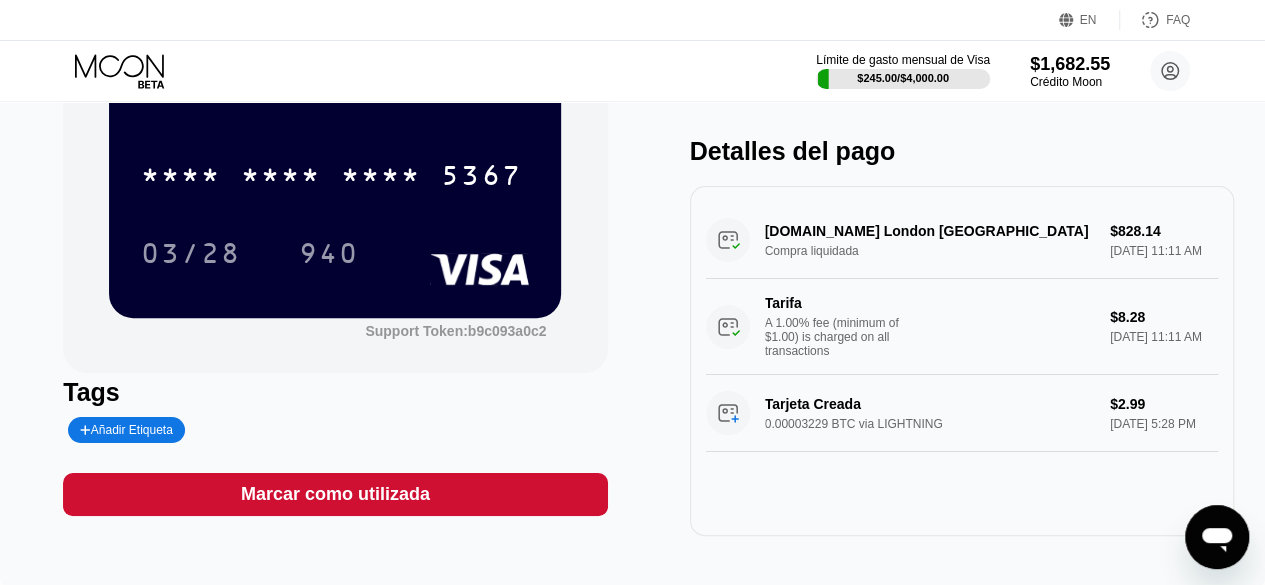 scroll, scrollTop: 200, scrollLeft: 0, axis: vertical 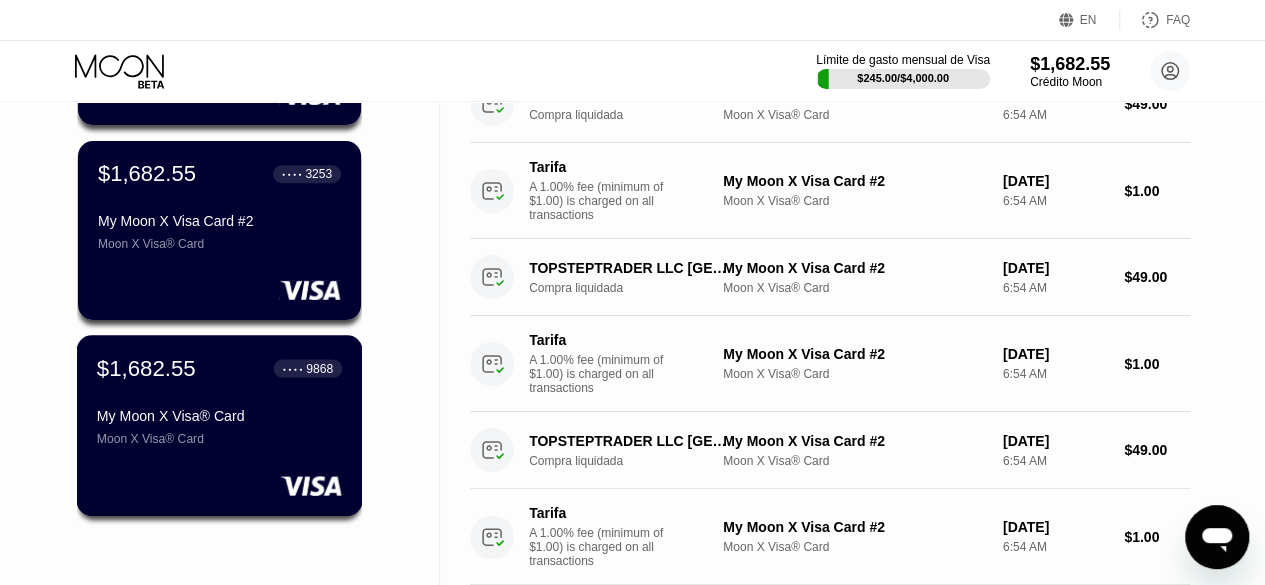 click on "$1,682.55 ● ● ● ● 9868" at bounding box center (219, 368) 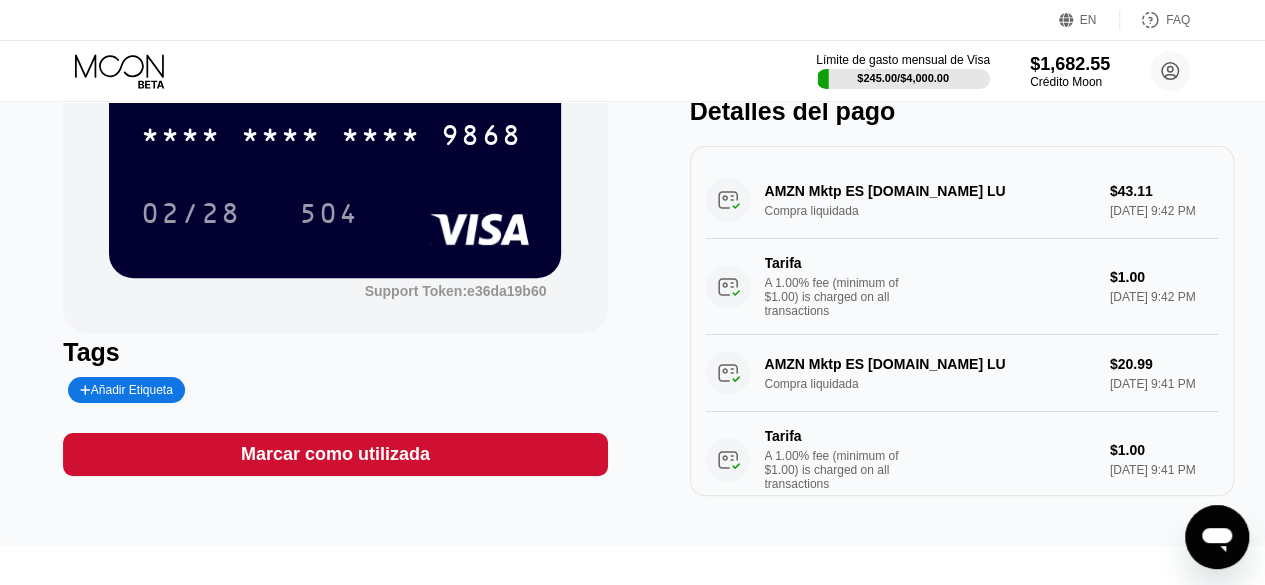scroll, scrollTop: 200, scrollLeft: 0, axis: vertical 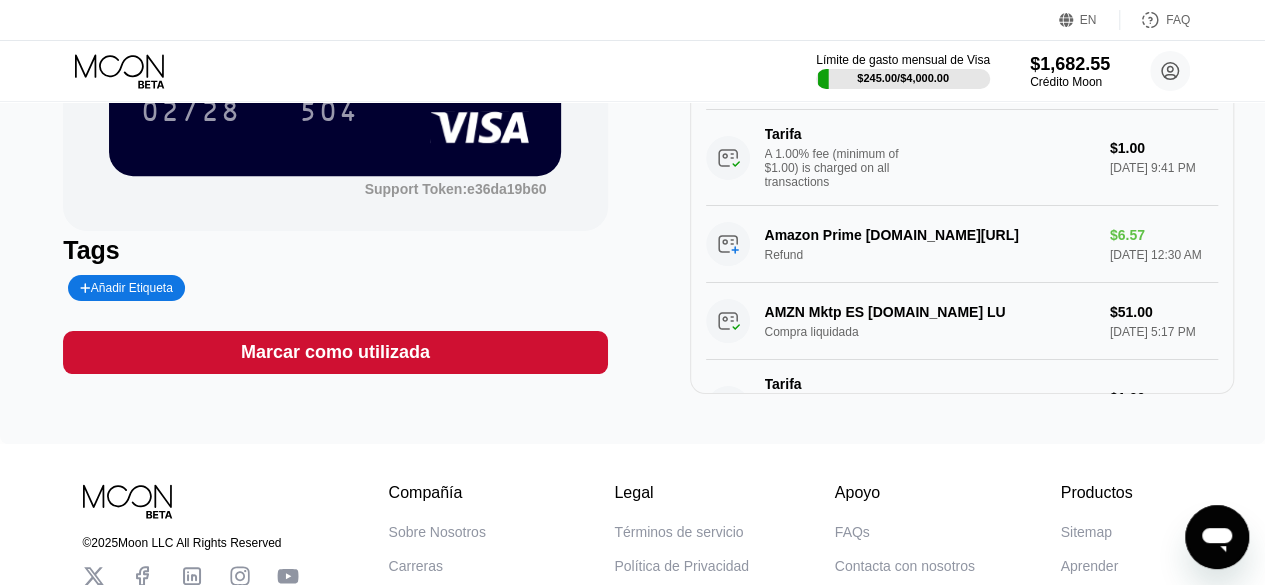 click on "Marcar como utilizada" at bounding box center (335, 352) 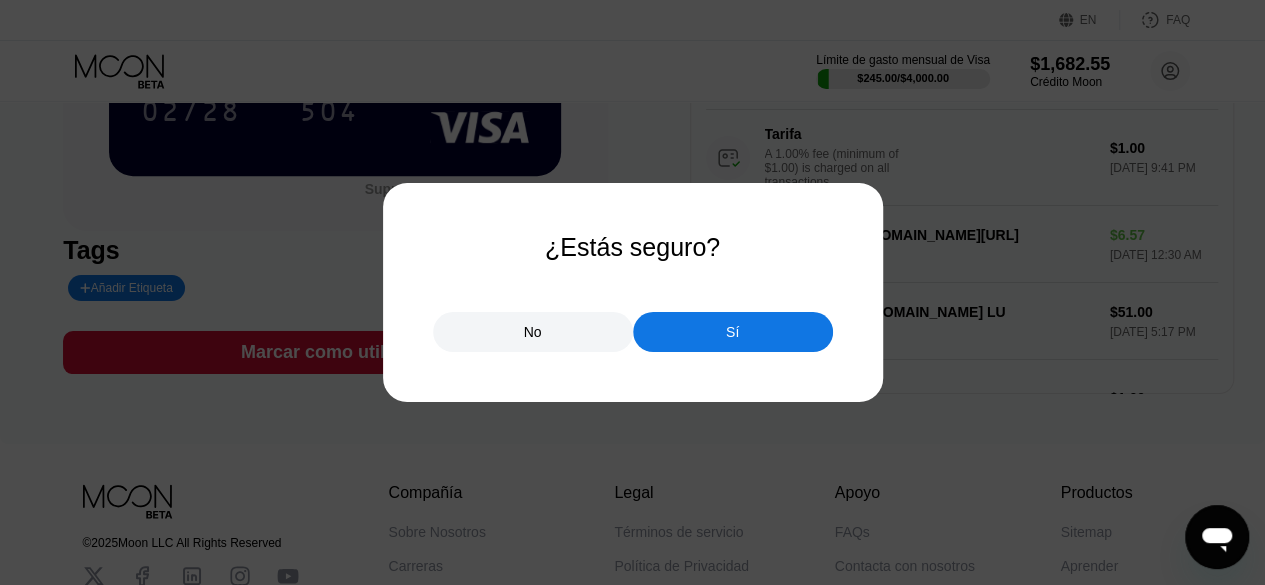 click on "Sí" at bounding box center (733, 332) 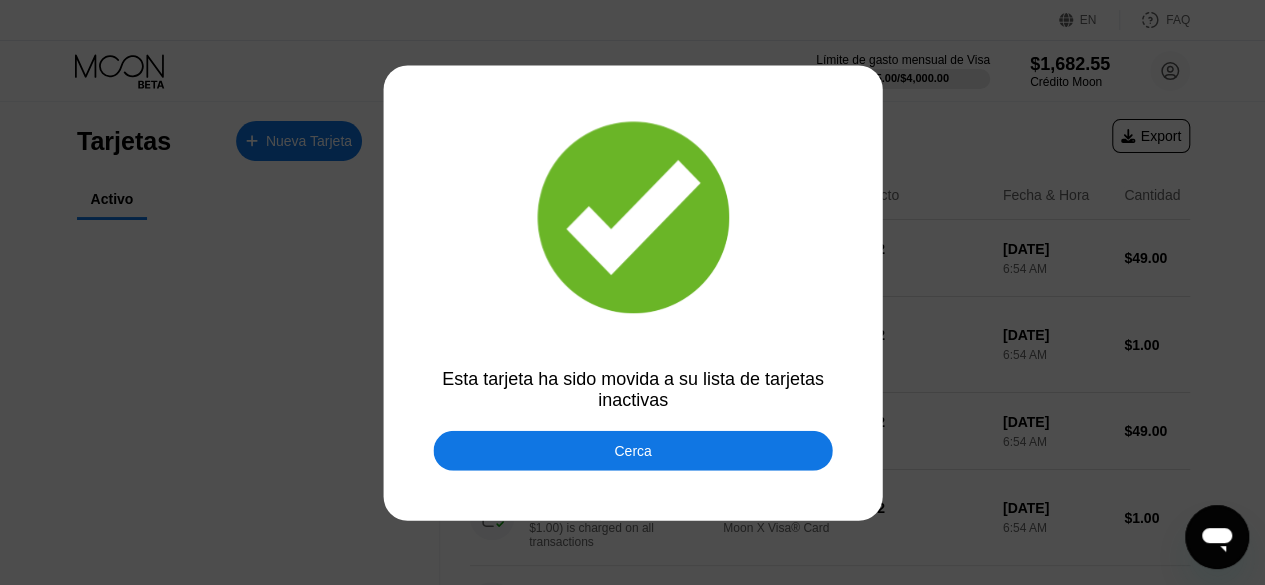 scroll, scrollTop: 0, scrollLeft: 0, axis: both 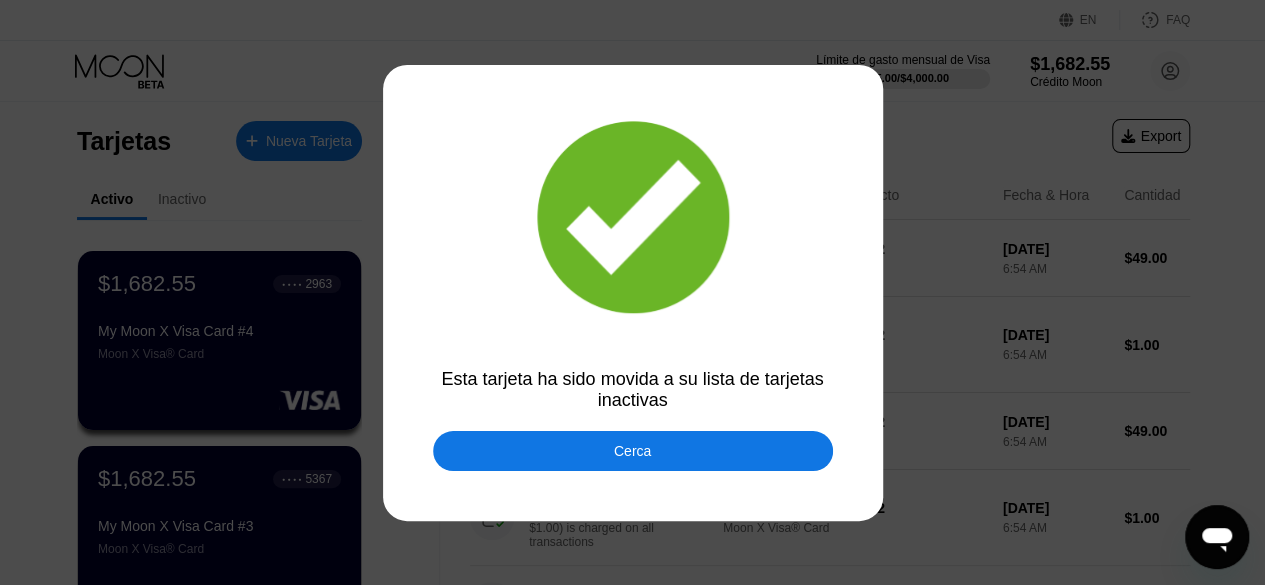 click on "Cerca" at bounding box center (632, 451) 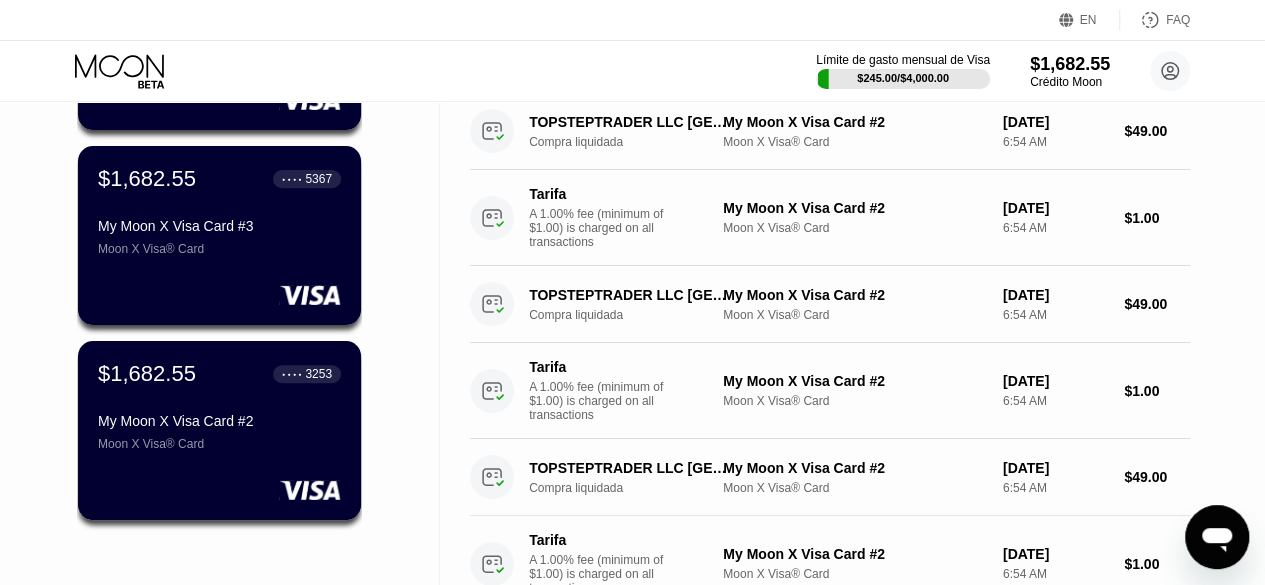 scroll 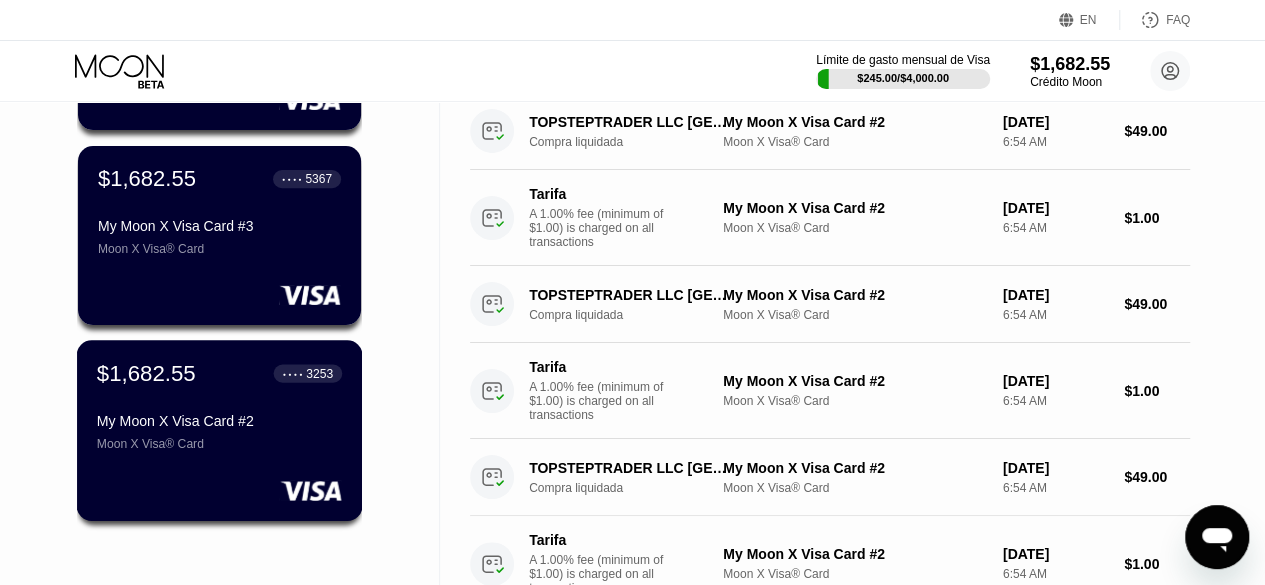 click on "My Moon X Visa Card #2" at bounding box center [219, 421] 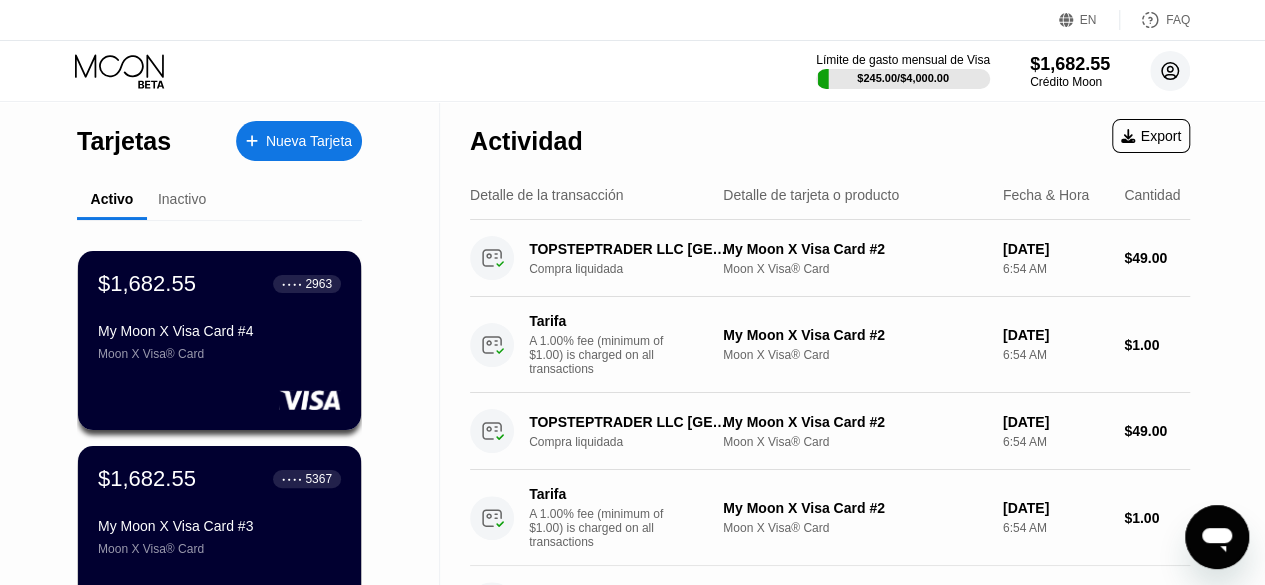 click 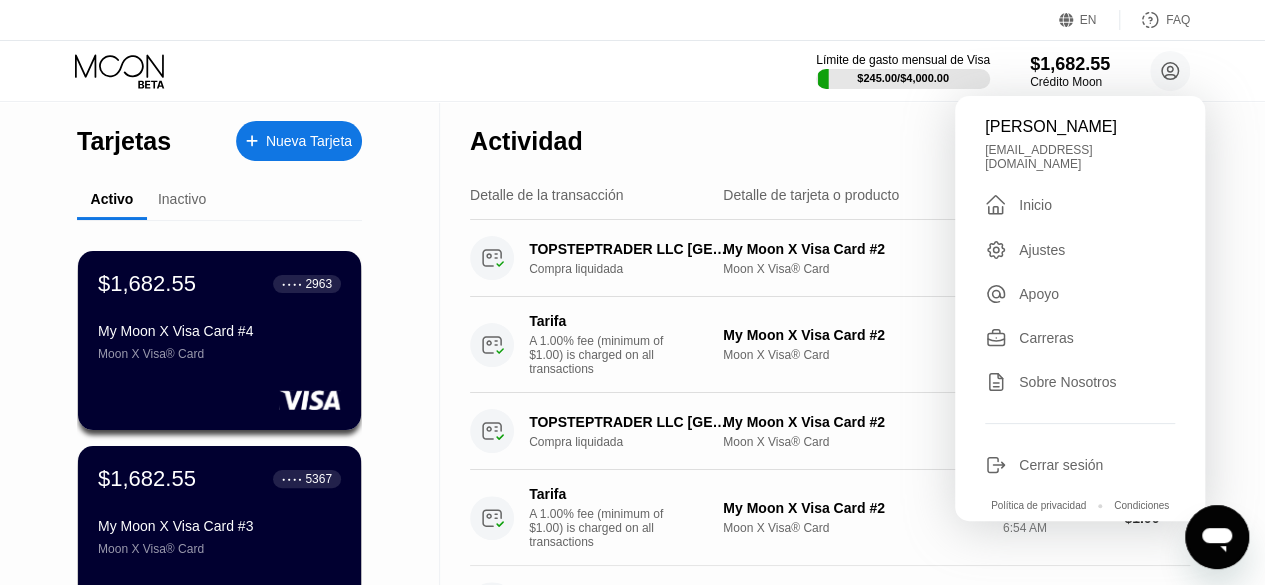 click on "Ajustes" at bounding box center (1042, 250) 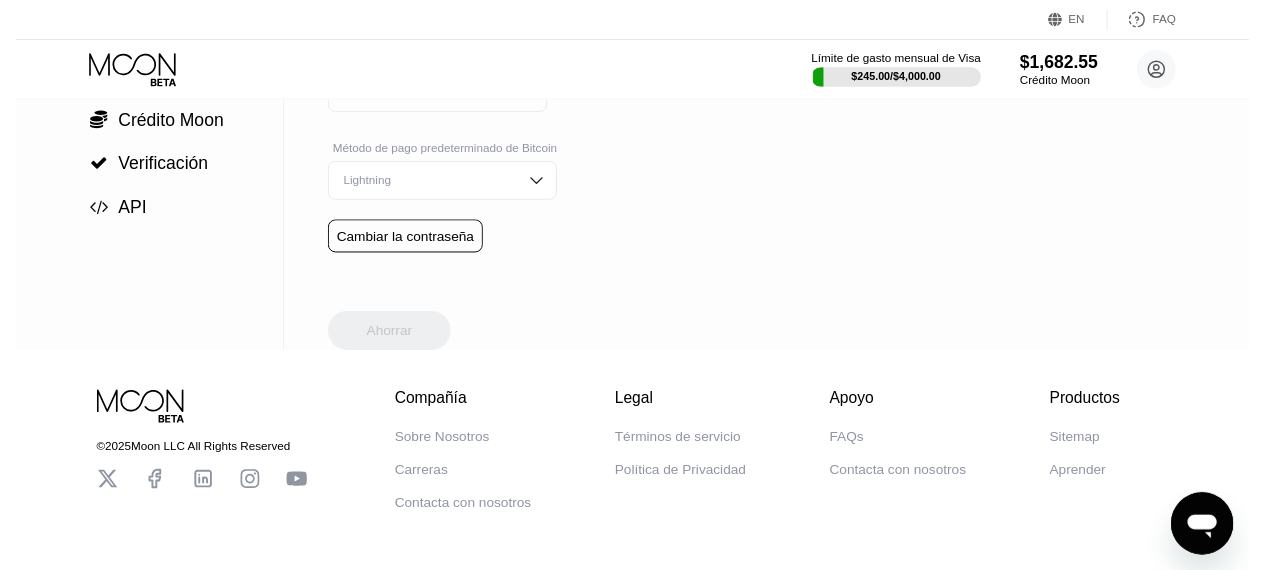 scroll, scrollTop: 0, scrollLeft: 0, axis: both 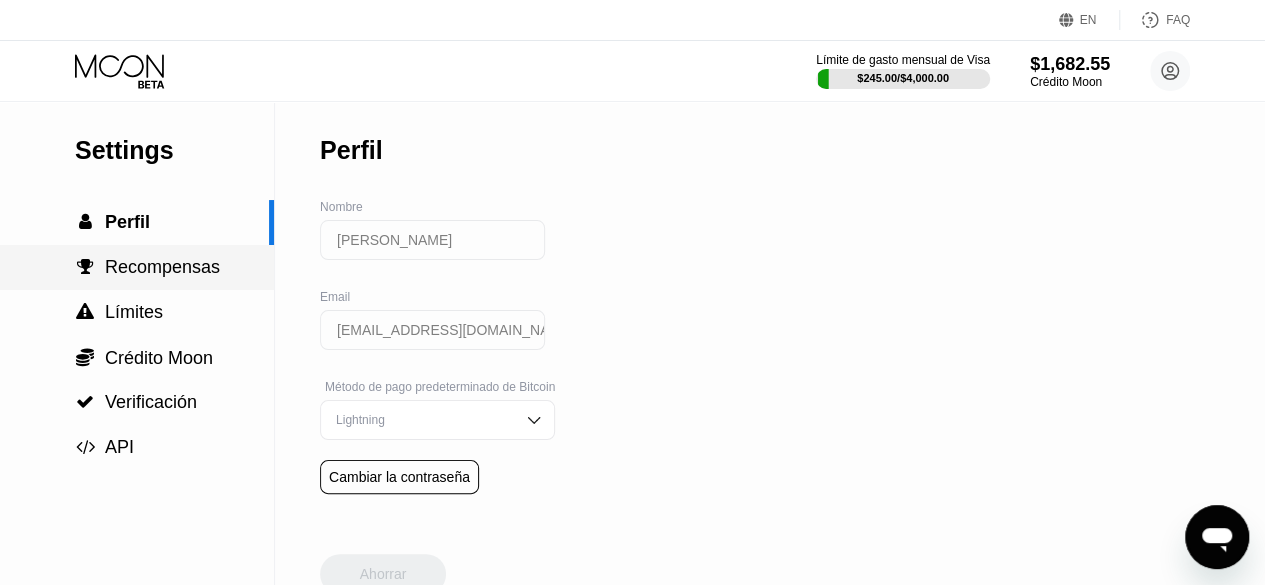 click on "Recompensas" at bounding box center (162, 267) 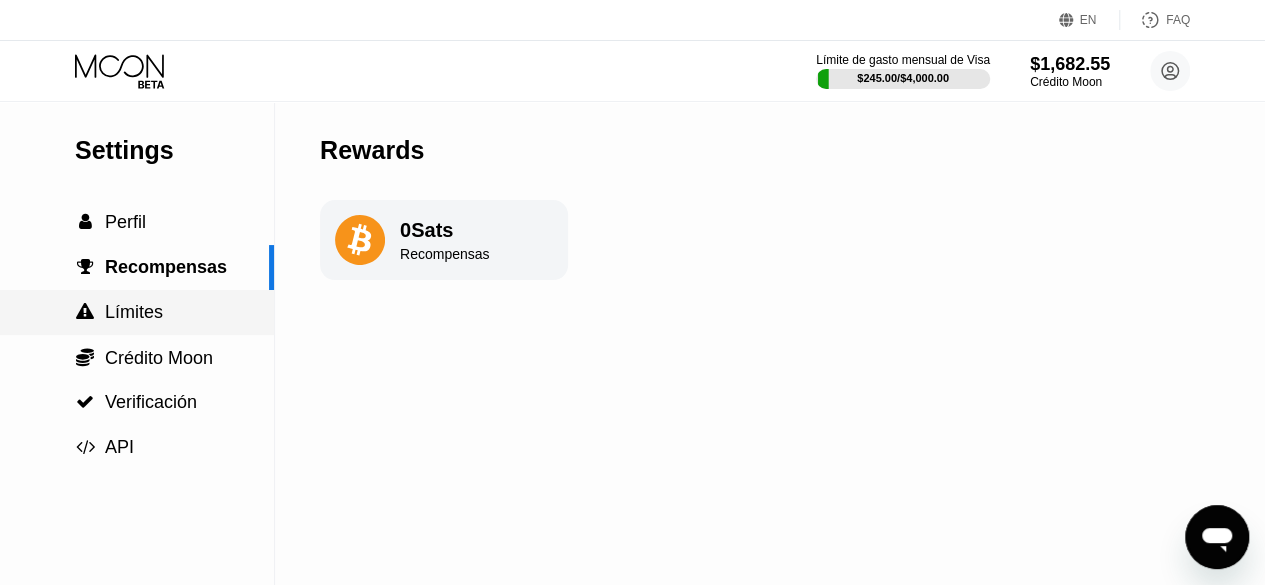 click on " Límites" at bounding box center (137, 312) 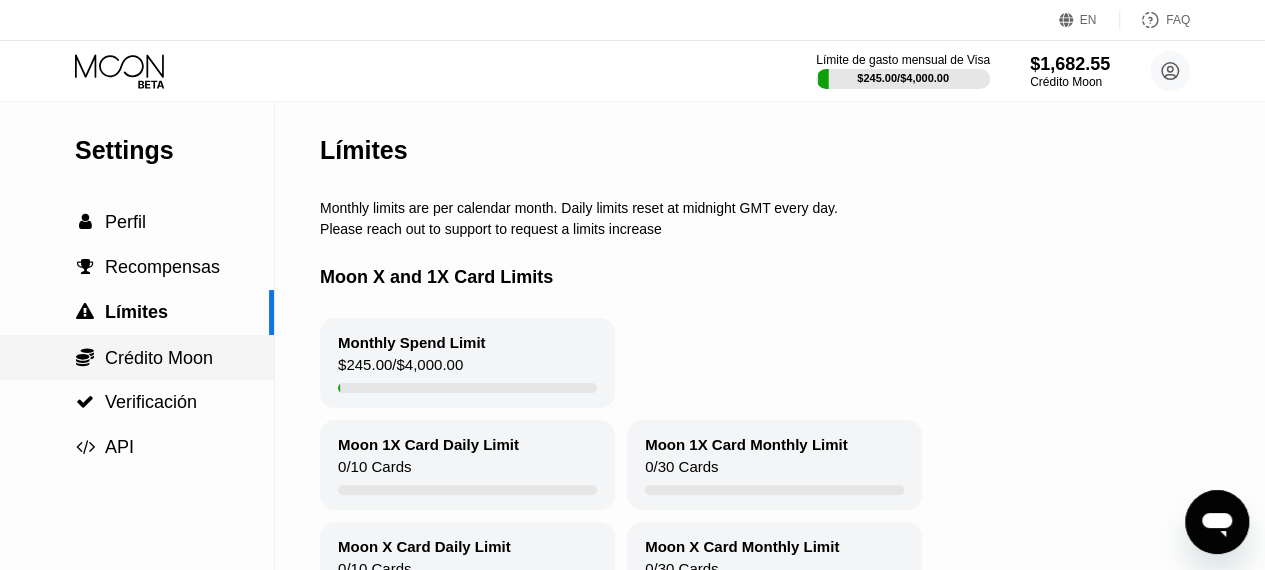 click on " Crédito Moon" at bounding box center (137, 357) 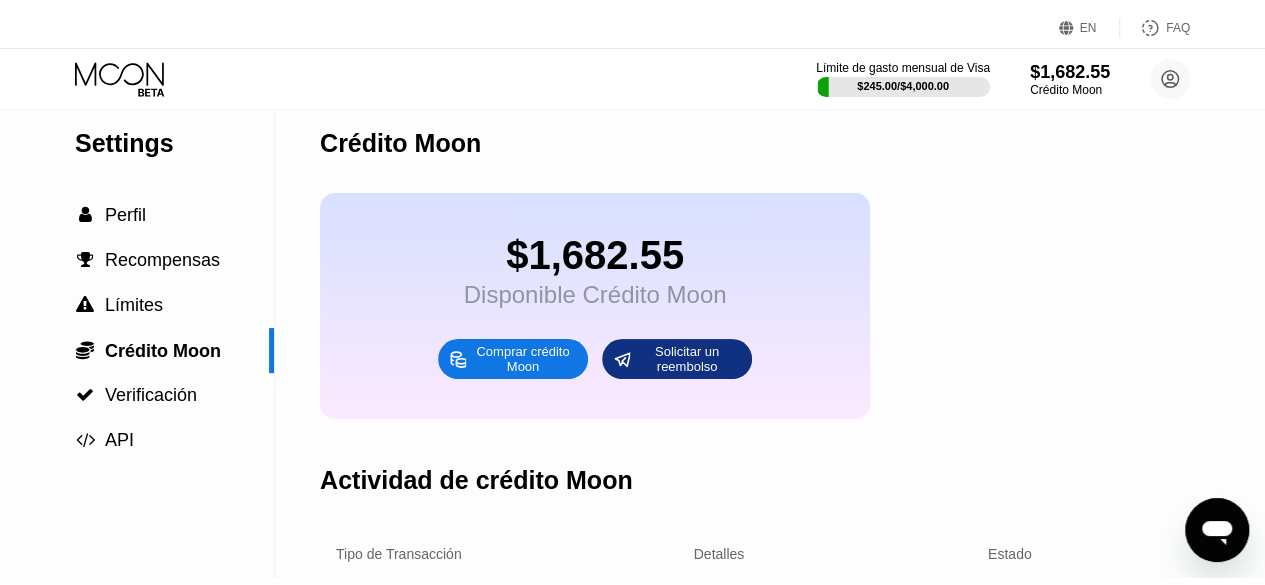 scroll, scrollTop: 0, scrollLeft: 0, axis: both 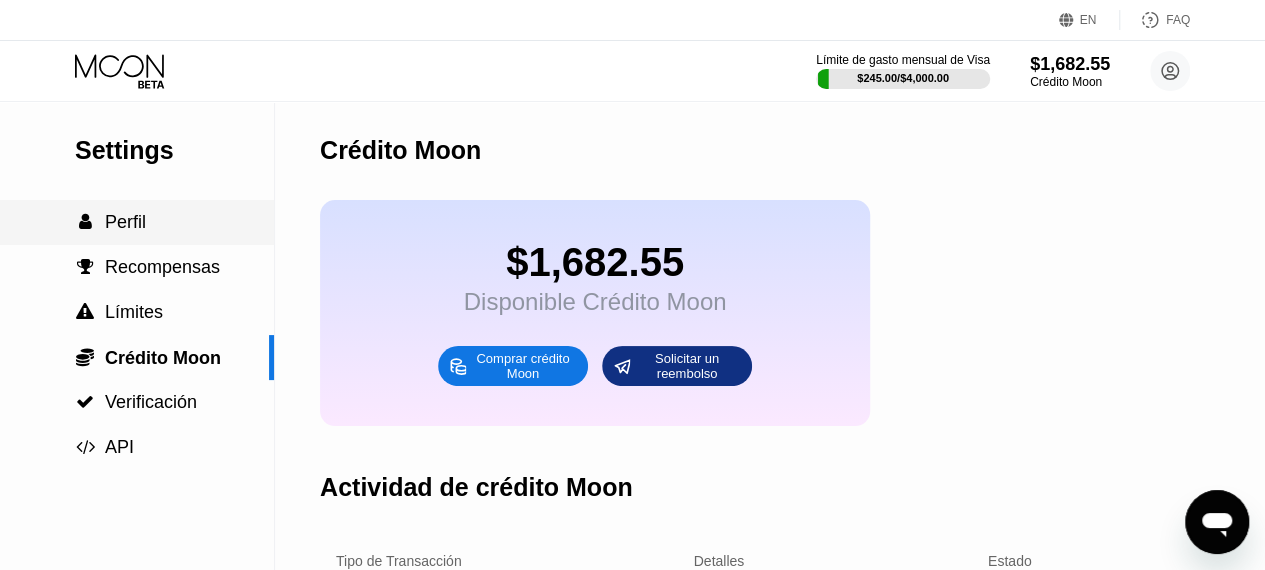click on " Perfil" at bounding box center [137, 222] 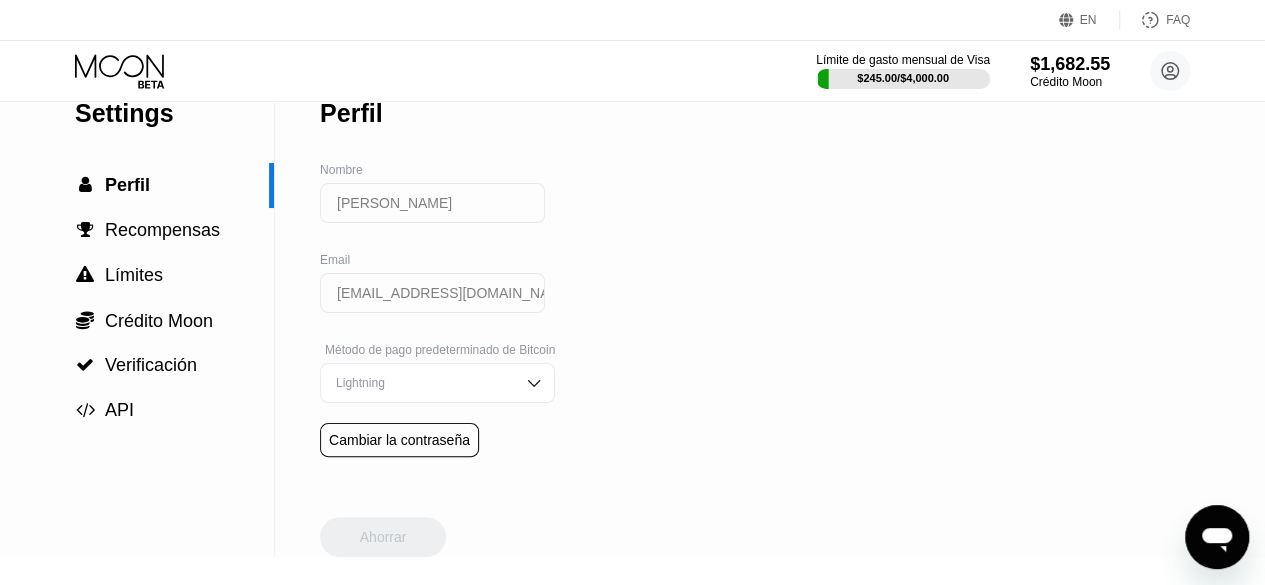 scroll, scrollTop: 0, scrollLeft: 0, axis: both 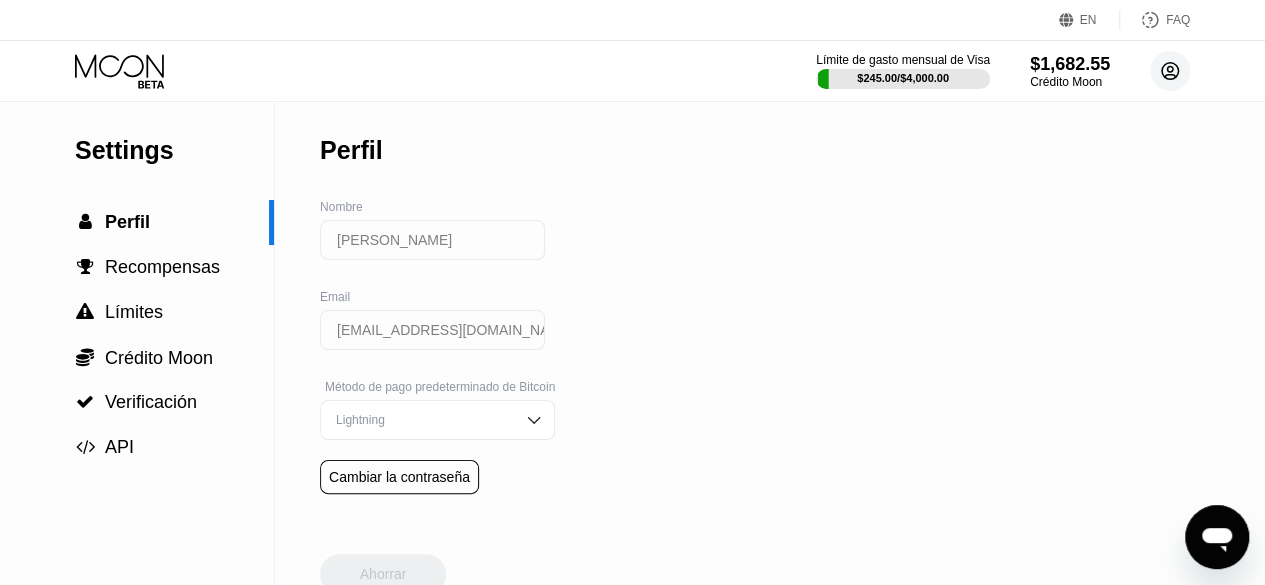click 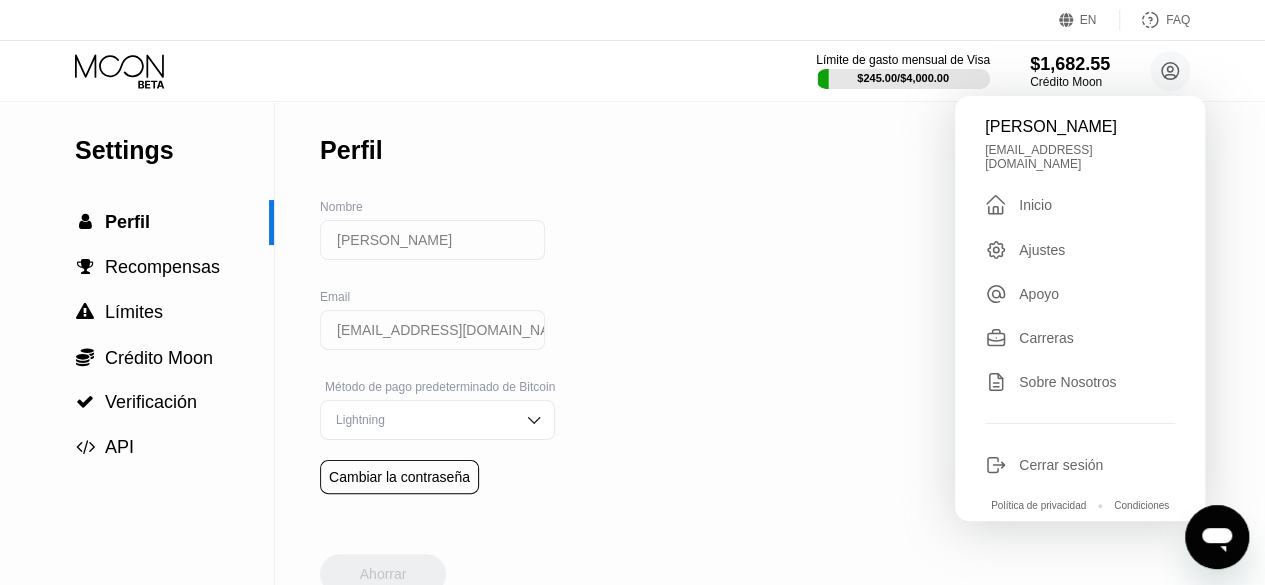 click on "[EMAIL_ADDRESS][DOMAIN_NAME]" at bounding box center [1080, 157] 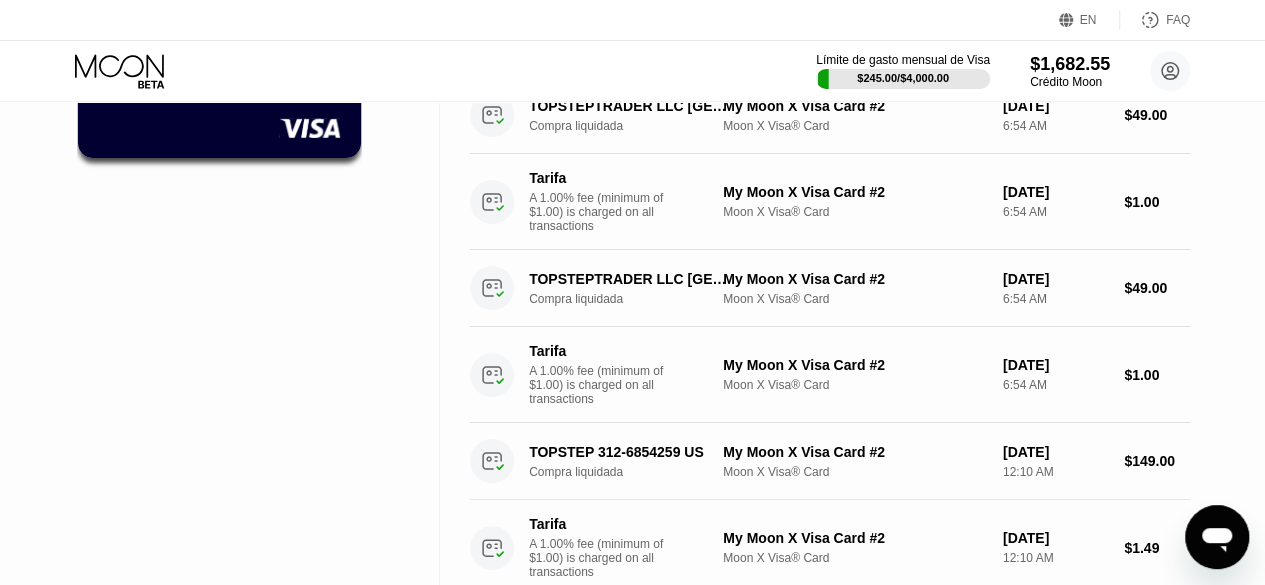 scroll, scrollTop: 0, scrollLeft: 0, axis: both 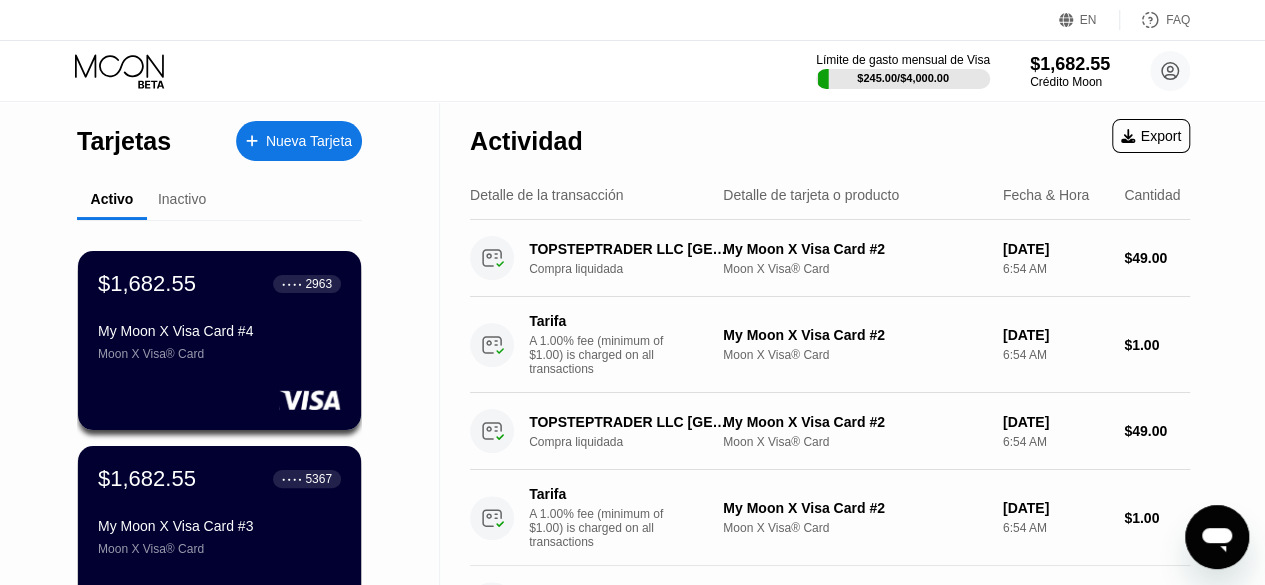click on "Crédito Moon" at bounding box center (1070, 82) 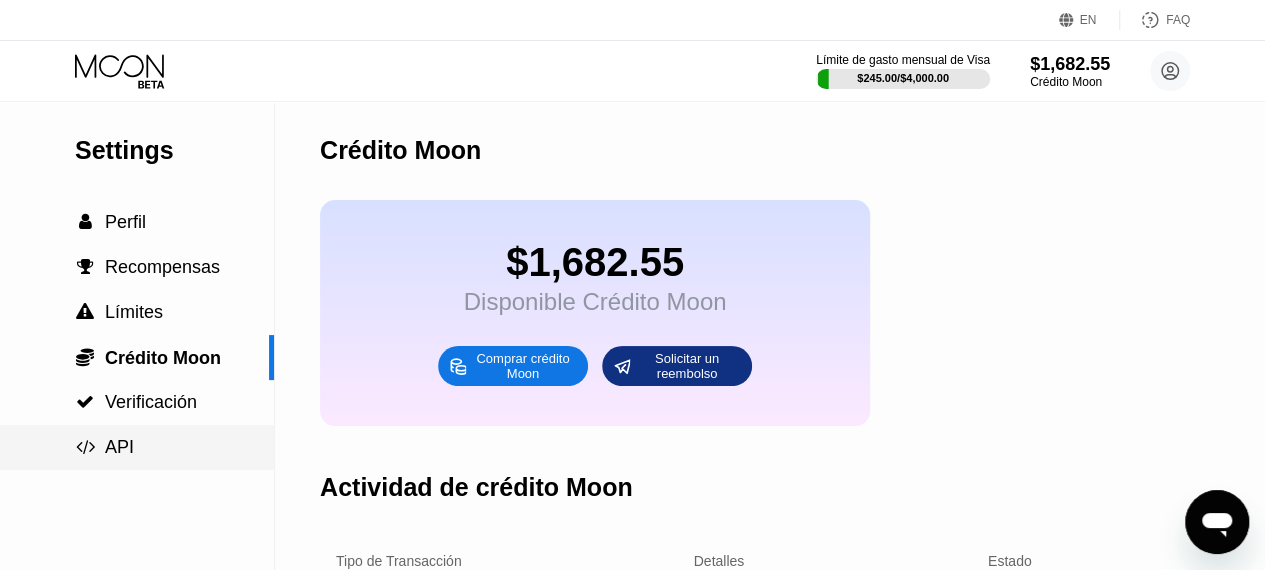click on " API" at bounding box center (137, 447) 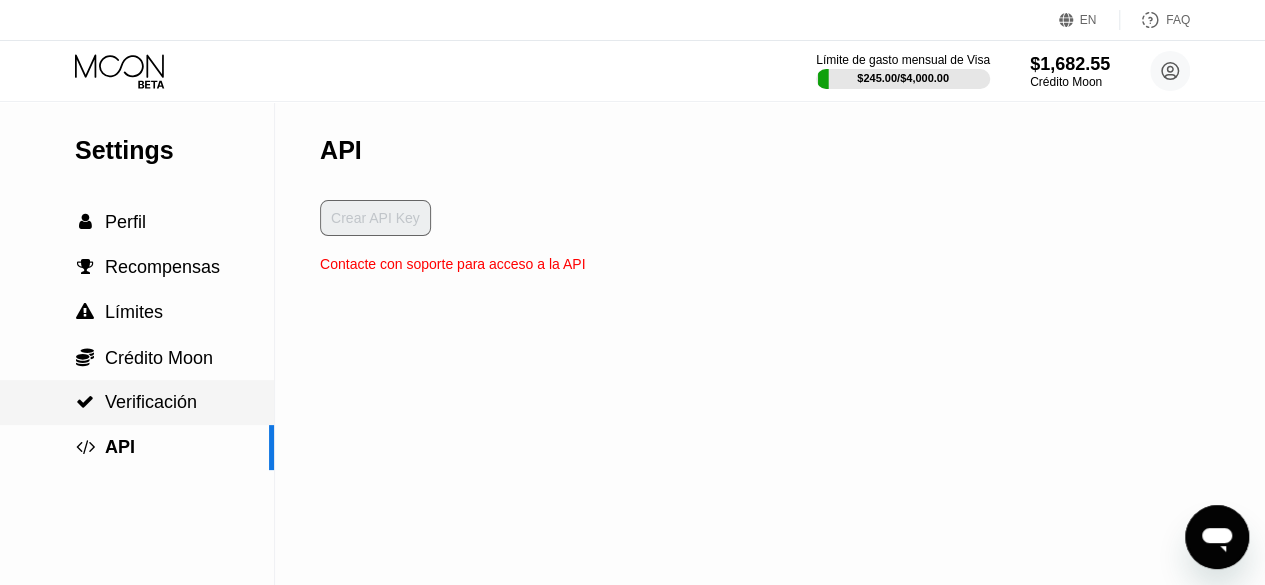 click on " Verificación" at bounding box center [137, 402] 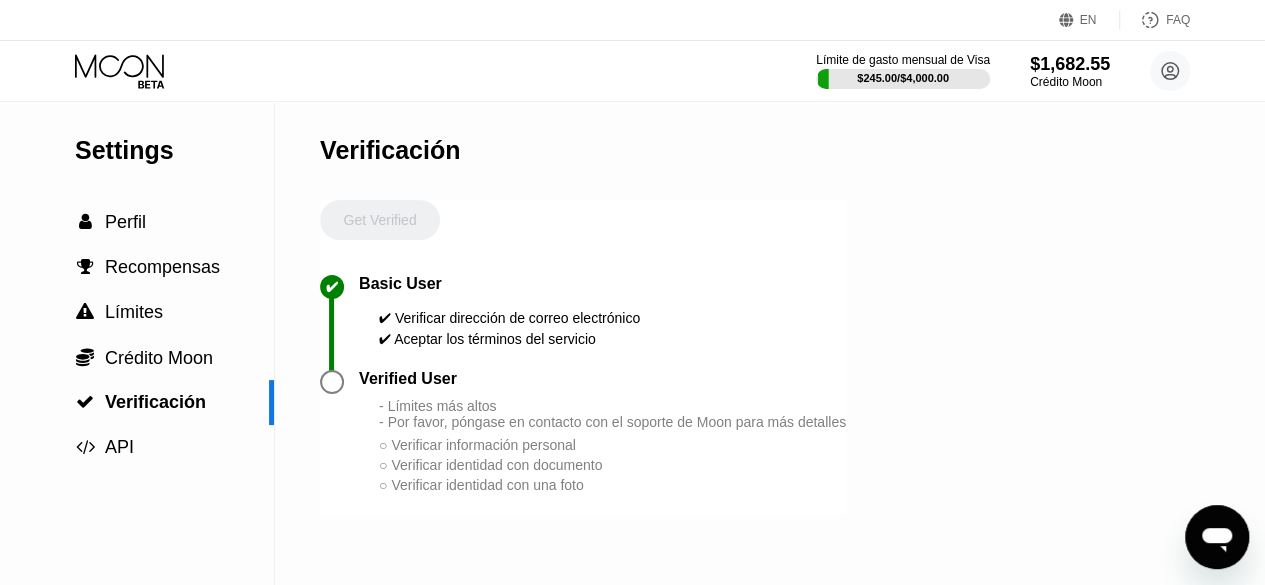 scroll, scrollTop: 100, scrollLeft: 0, axis: vertical 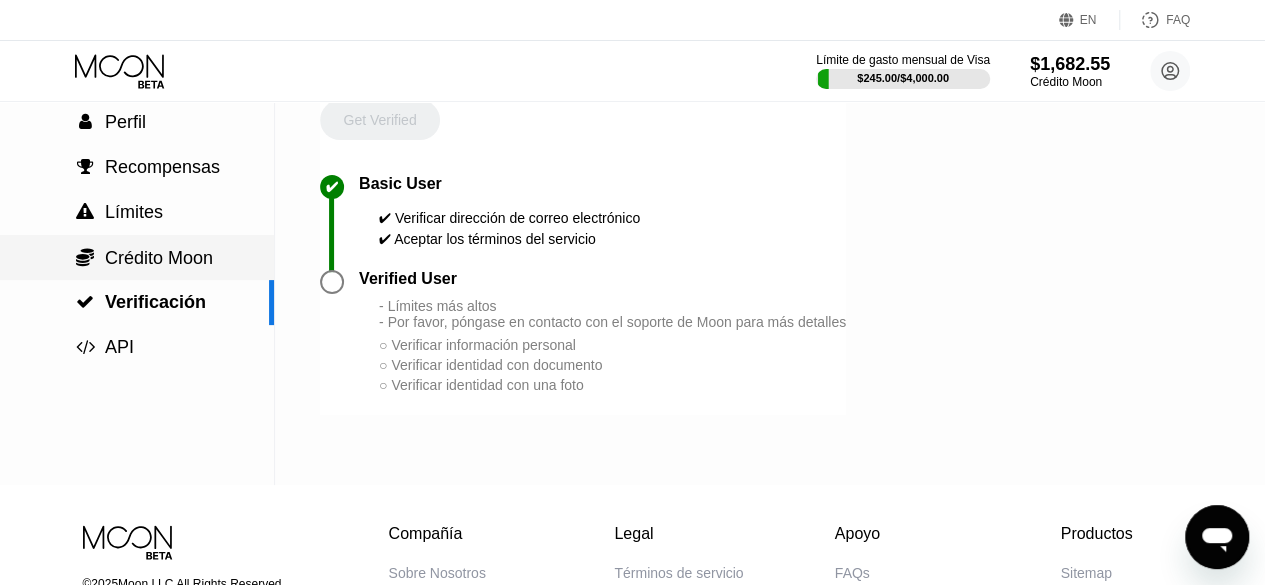 click on " Crédito Moon" at bounding box center (137, 257) 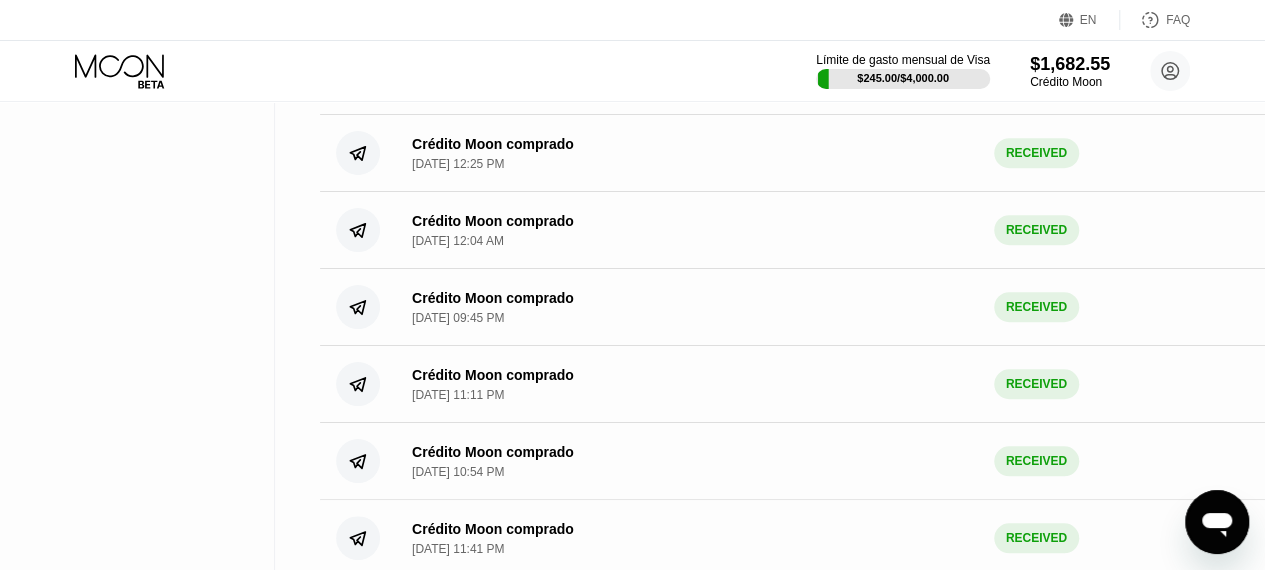 scroll, scrollTop: 0, scrollLeft: 0, axis: both 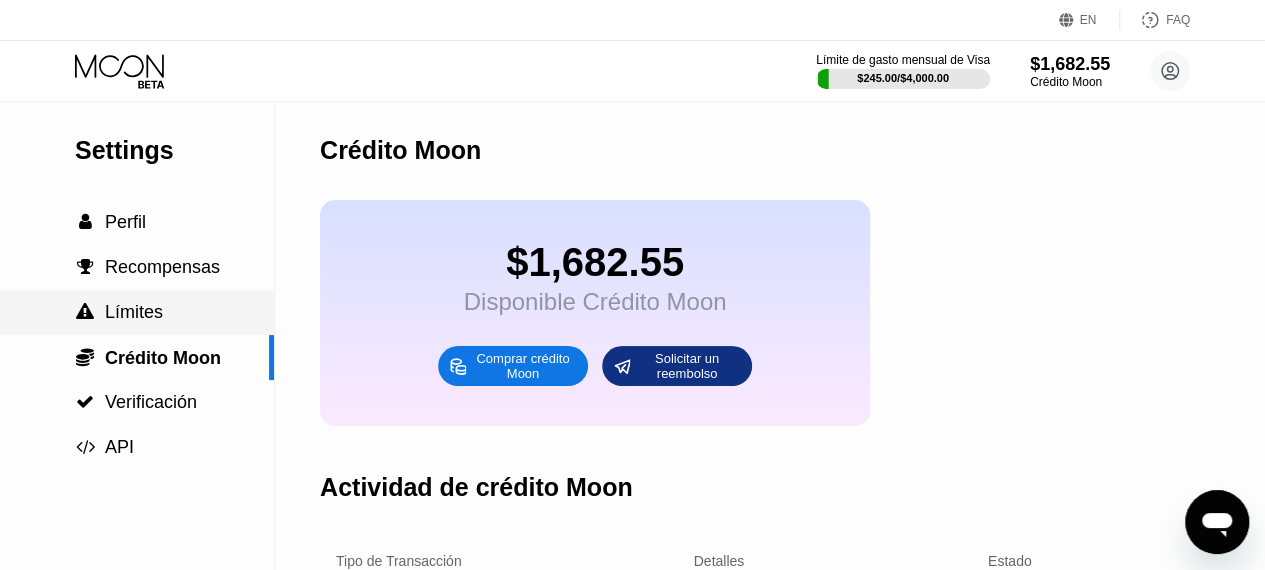 click on " Límites" at bounding box center (137, 312) 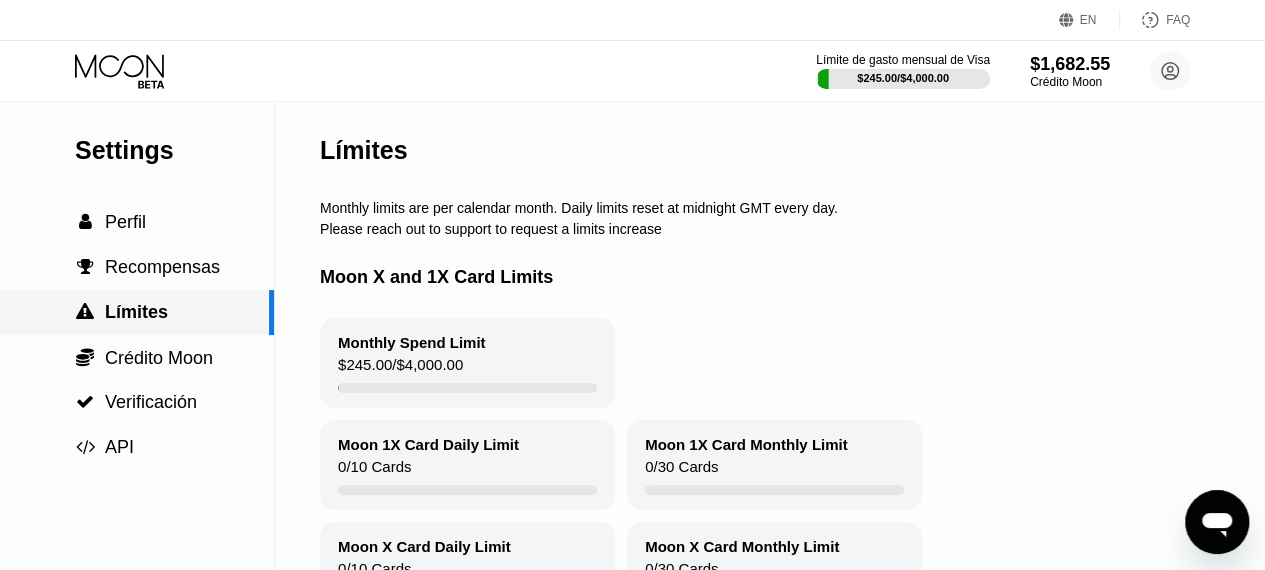 click on " Recompensas" at bounding box center [137, 267] 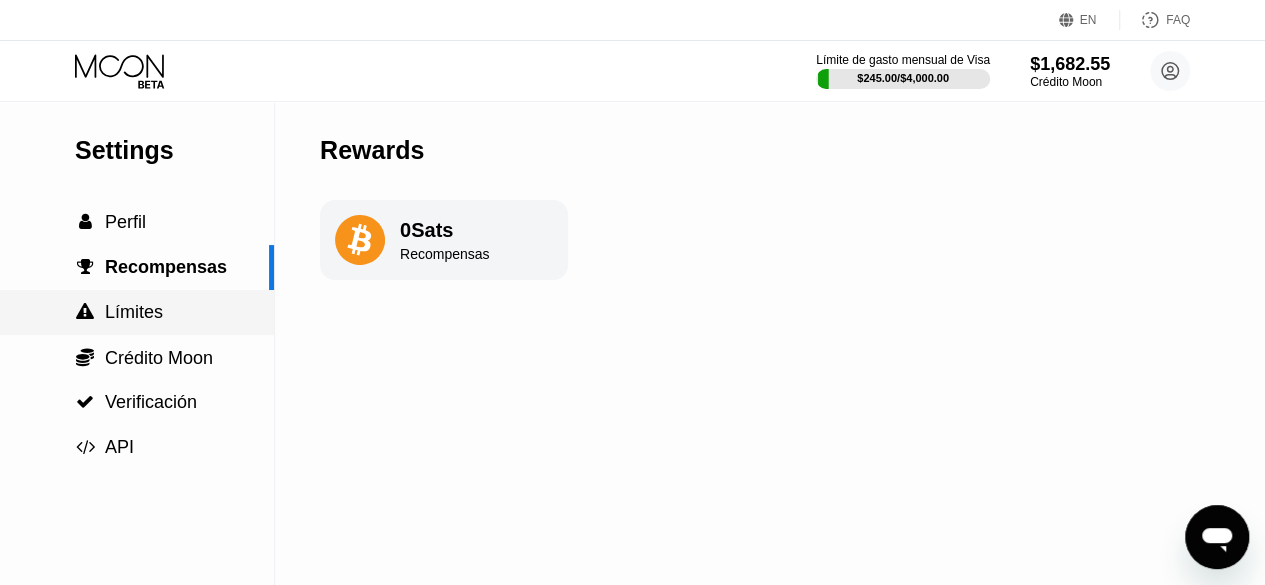 click on " Límites" at bounding box center [137, 312] 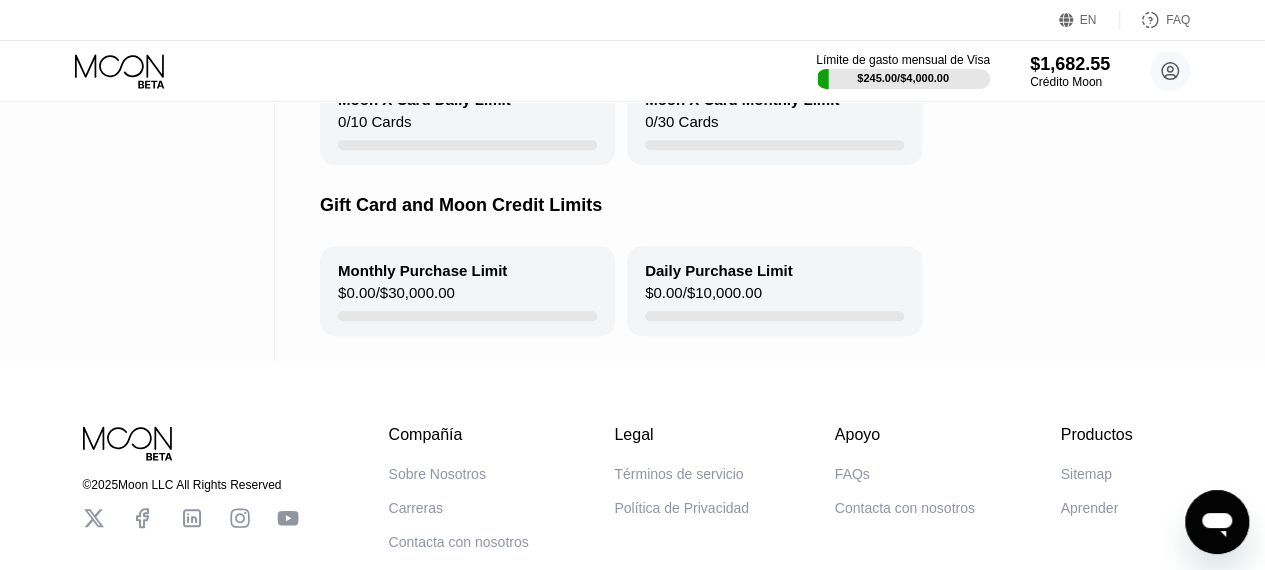 scroll, scrollTop: 284, scrollLeft: 0, axis: vertical 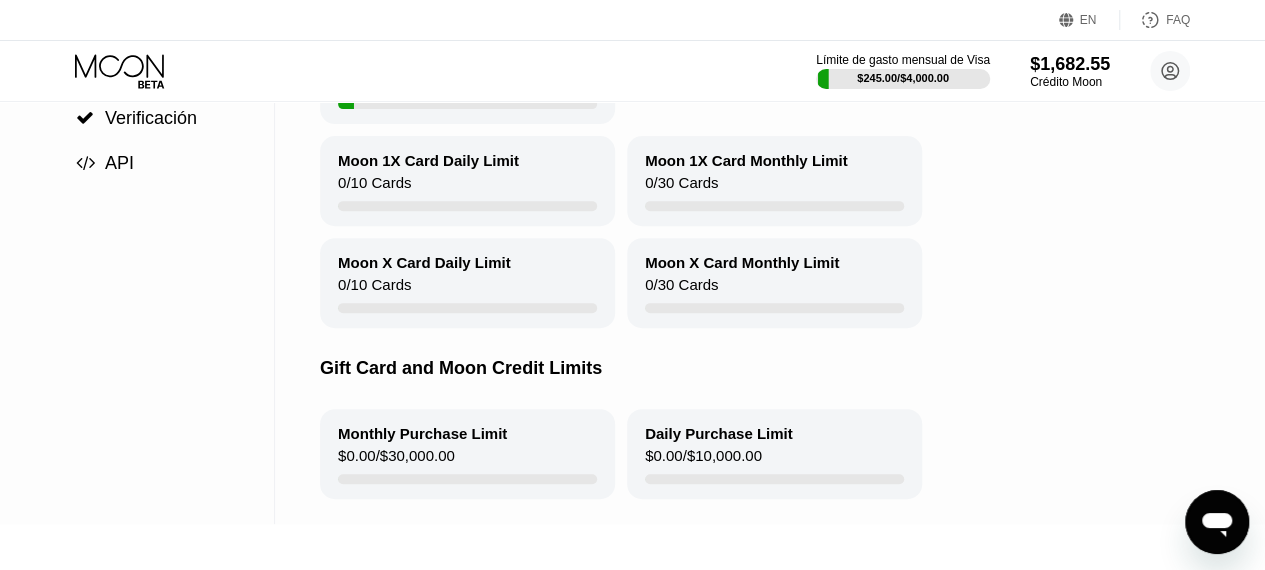 click on "Moon 1X Card Daily Limit" at bounding box center [428, 160] 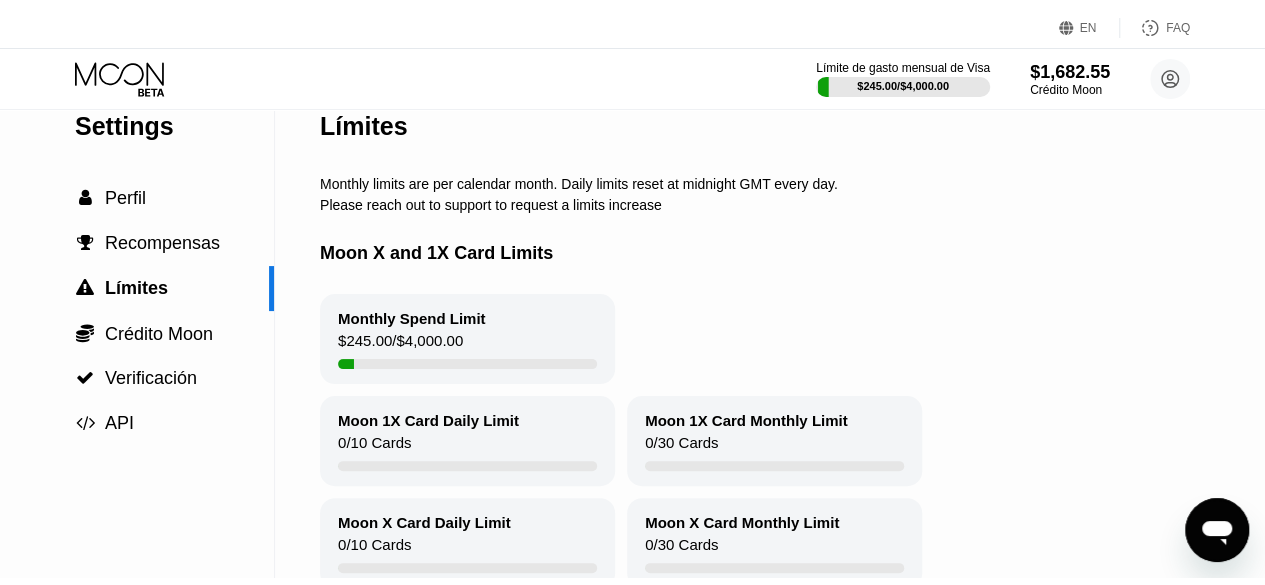 scroll, scrollTop: 0, scrollLeft: 0, axis: both 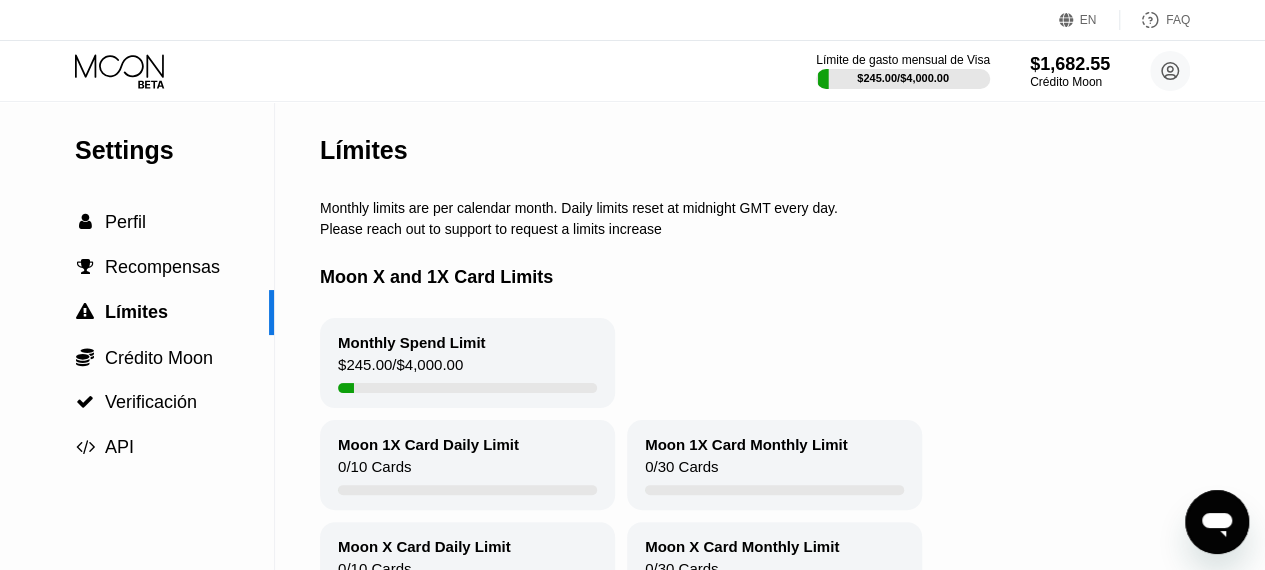 click on "Monthly Spend Limit $245.00 / $4,000.00" at bounding box center [467, 363] 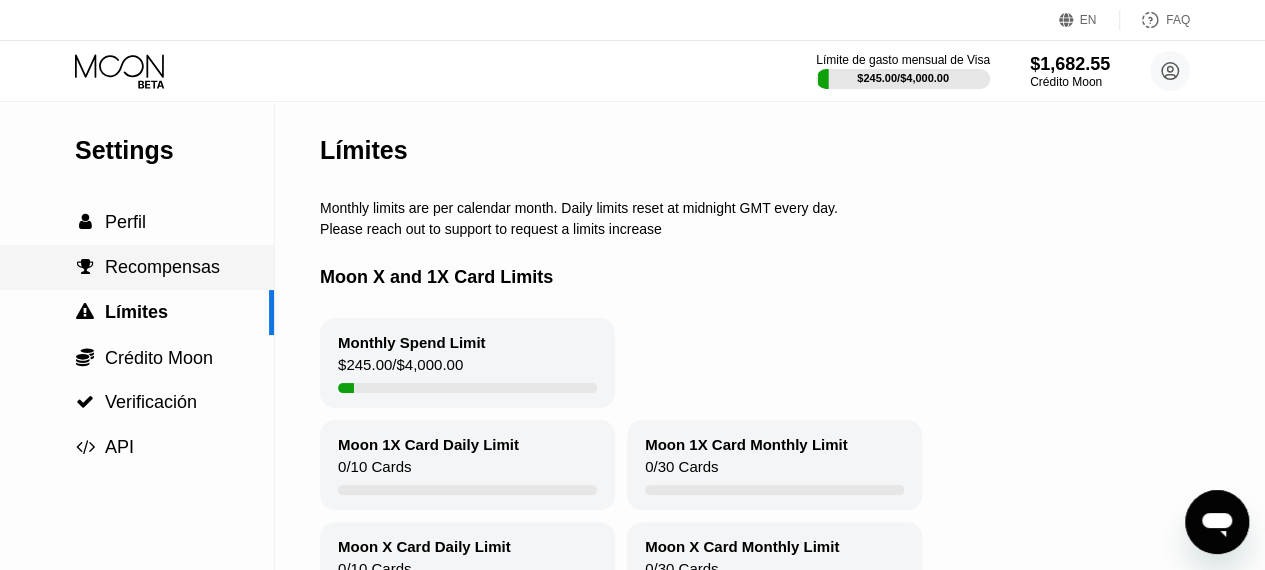 click on " Recompensas" at bounding box center [137, 267] 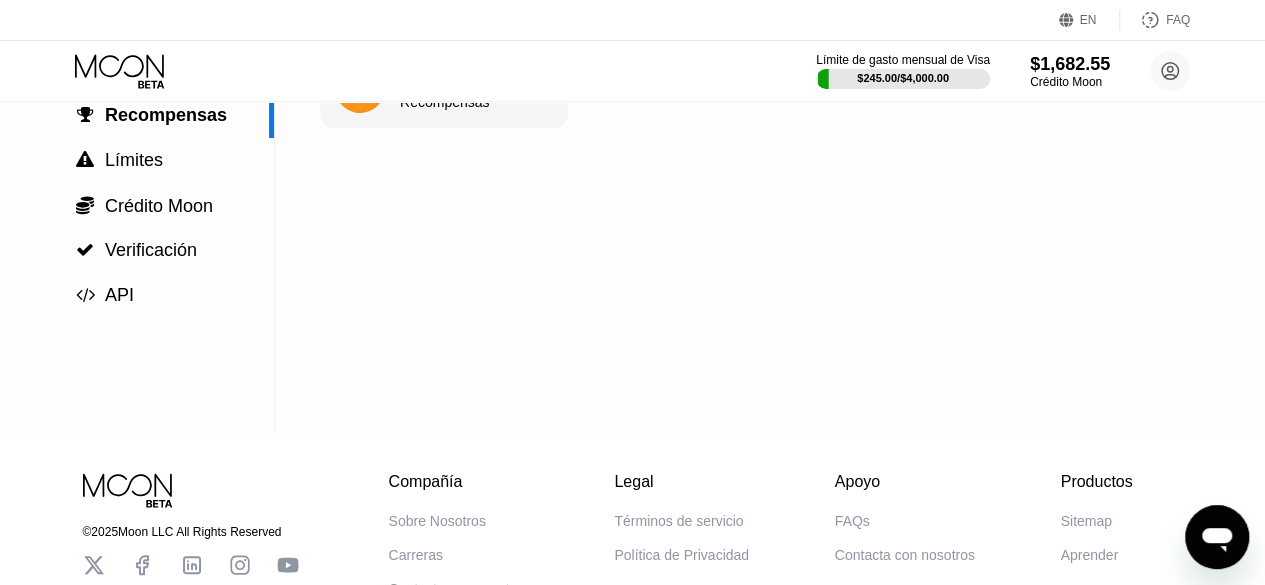 scroll, scrollTop: 0, scrollLeft: 0, axis: both 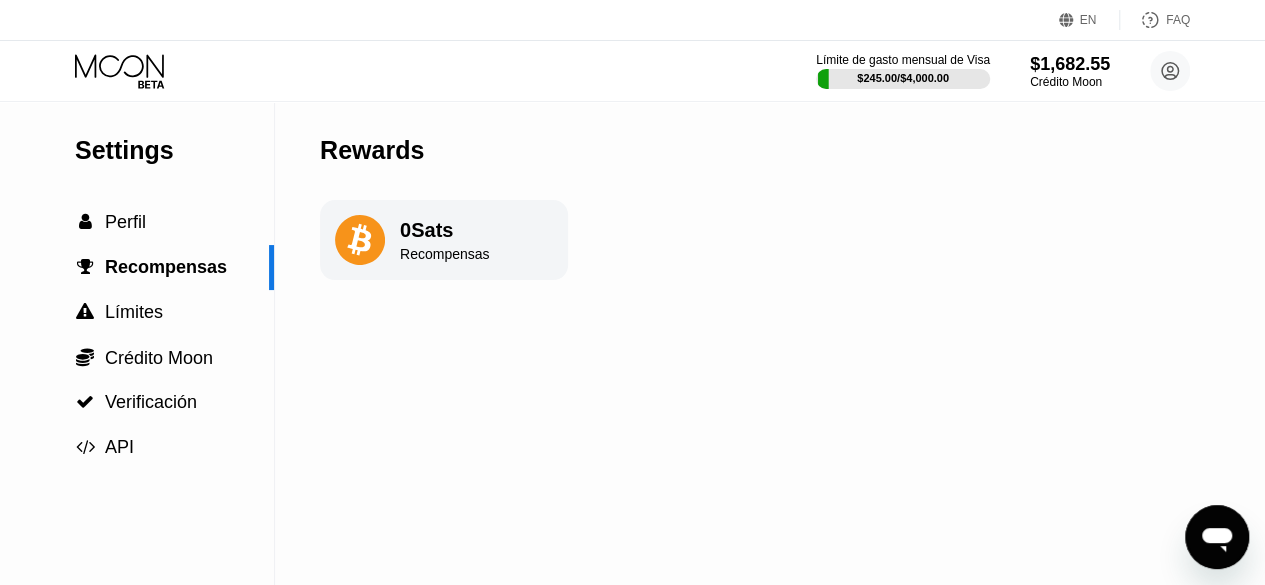 click on "Rewards 0  Sats Recompensas" at bounding box center [444, 343] 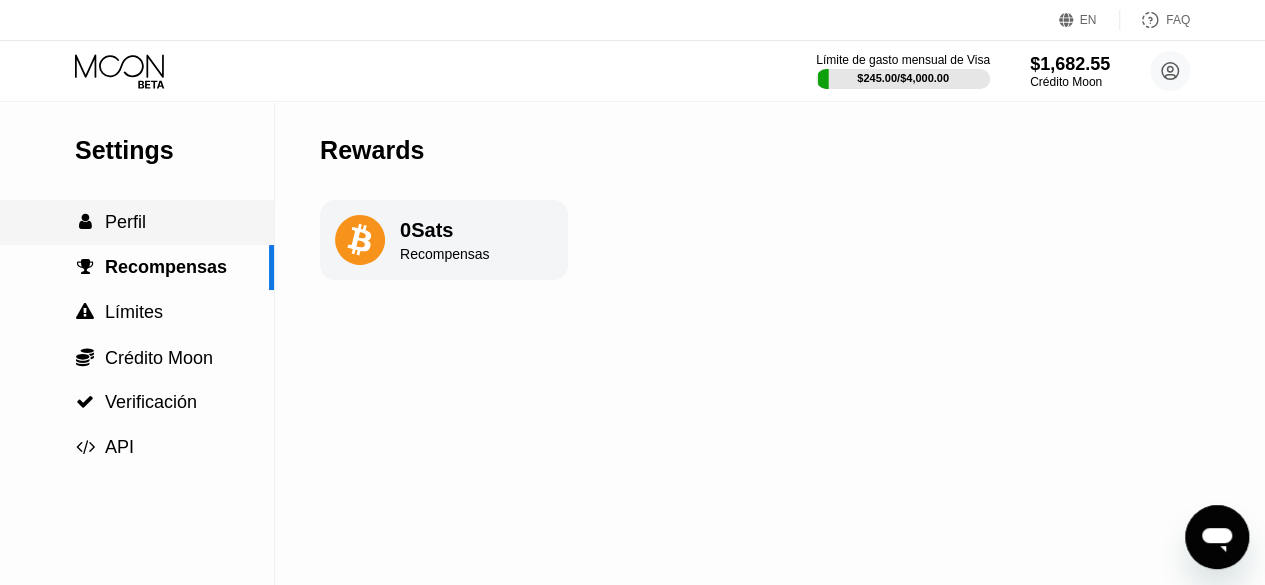 click on " Perfil" at bounding box center [137, 222] 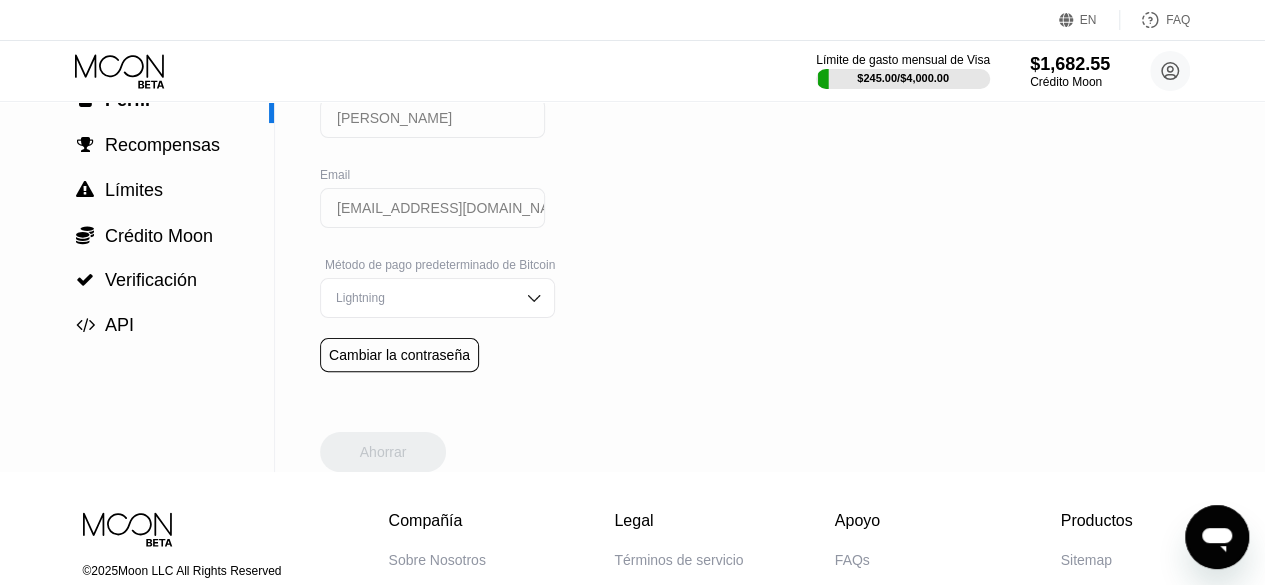 scroll, scrollTop: 0, scrollLeft: 0, axis: both 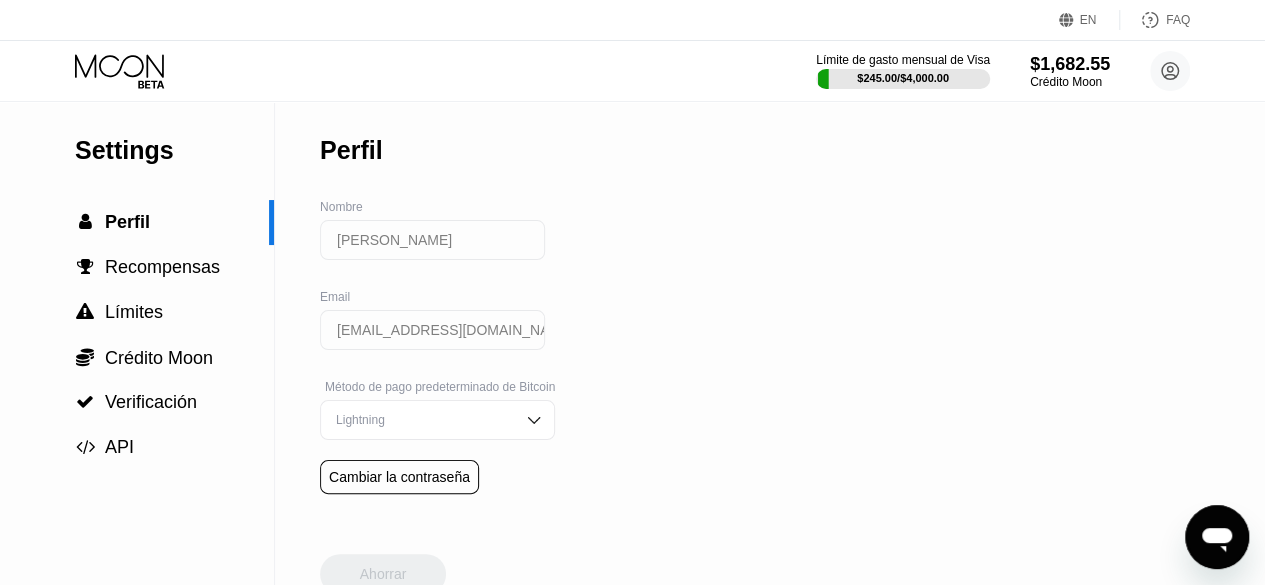 click on "Límite de gasto mensual de Visa $245.00 / $4,000.00 $1,682.55 Crédito [PERSON_NAME] [PERSON_NAME][EMAIL_ADDRESS][DOMAIN_NAME]  [PERSON_NAME] Apoyo Carreras Sobre Nosotros Cerrar sesión Política de privacidad Condiciones" at bounding box center (632, 71) 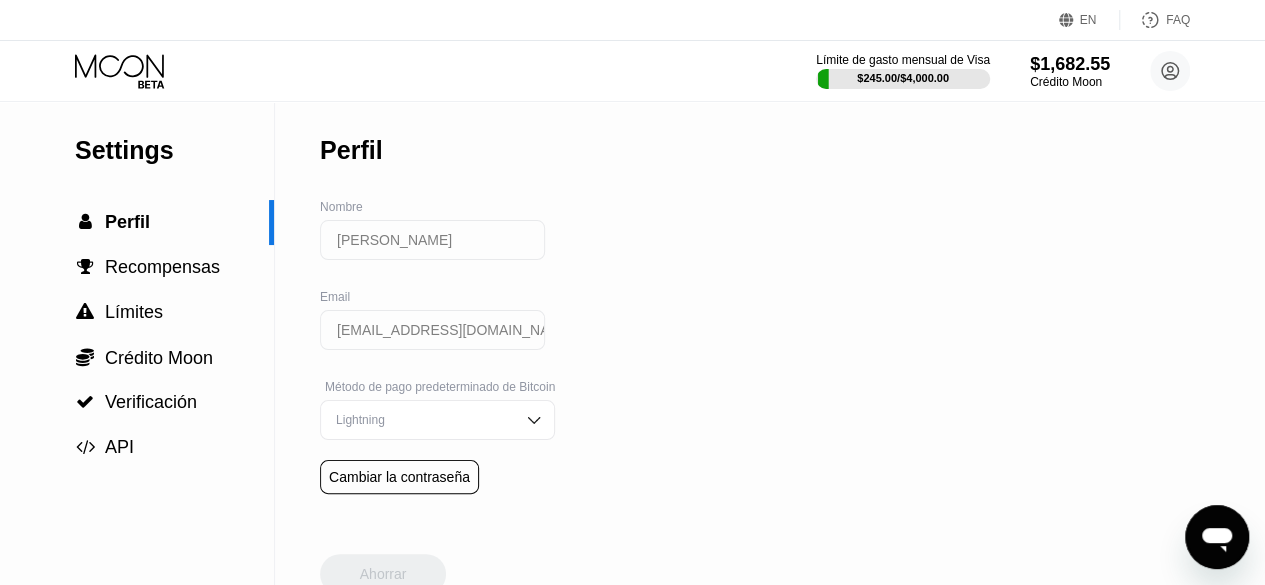 click on "Límite de gasto mensual de Visa $245.00 / $4,000.00 $1,682.55 Crédito [PERSON_NAME] [PERSON_NAME][EMAIL_ADDRESS][DOMAIN_NAME]  [PERSON_NAME] Apoyo Carreras Sobre Nosotros Cerrar sesión Política de privacidad Condiciones" at bounding box center (1003, 71) 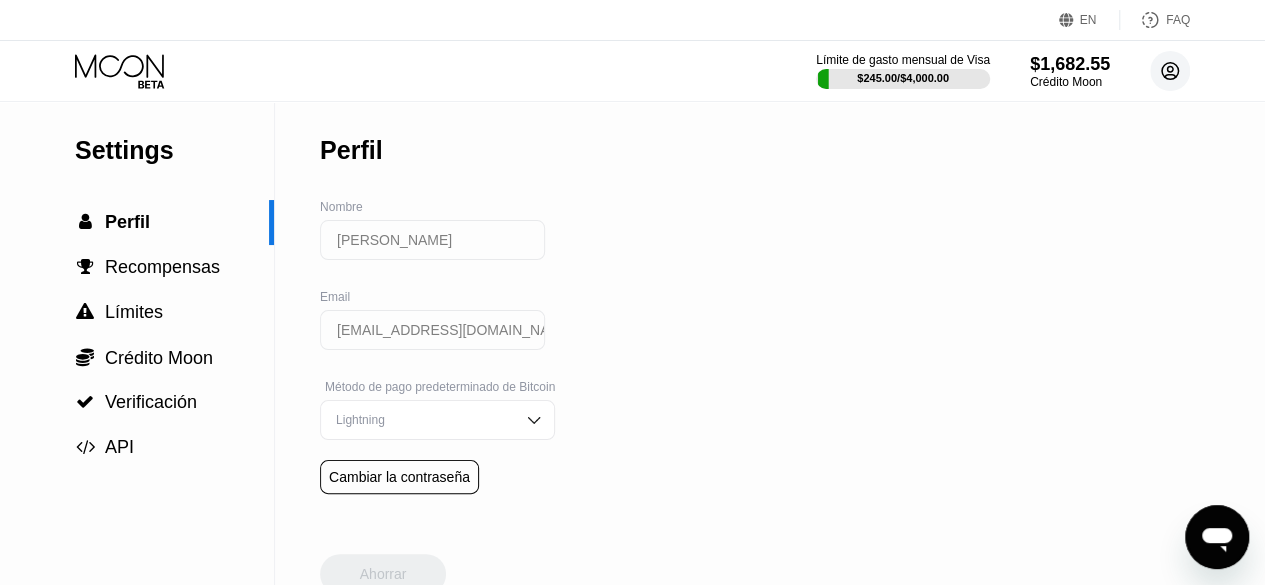 click 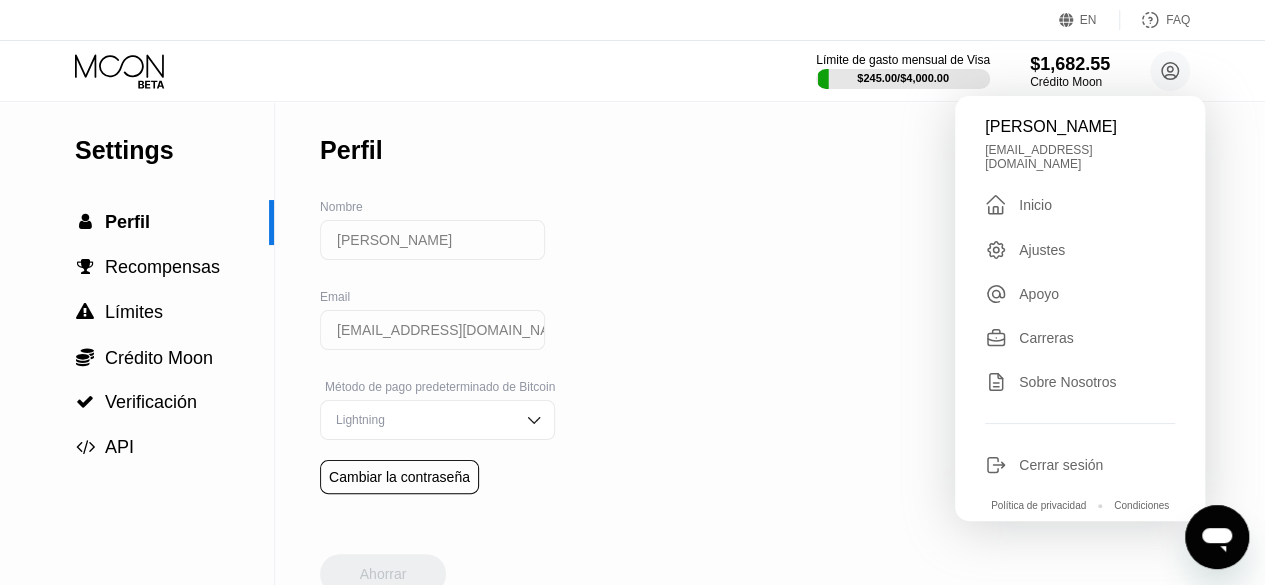 click on "Carreras" at bounding box center (1046, 338) 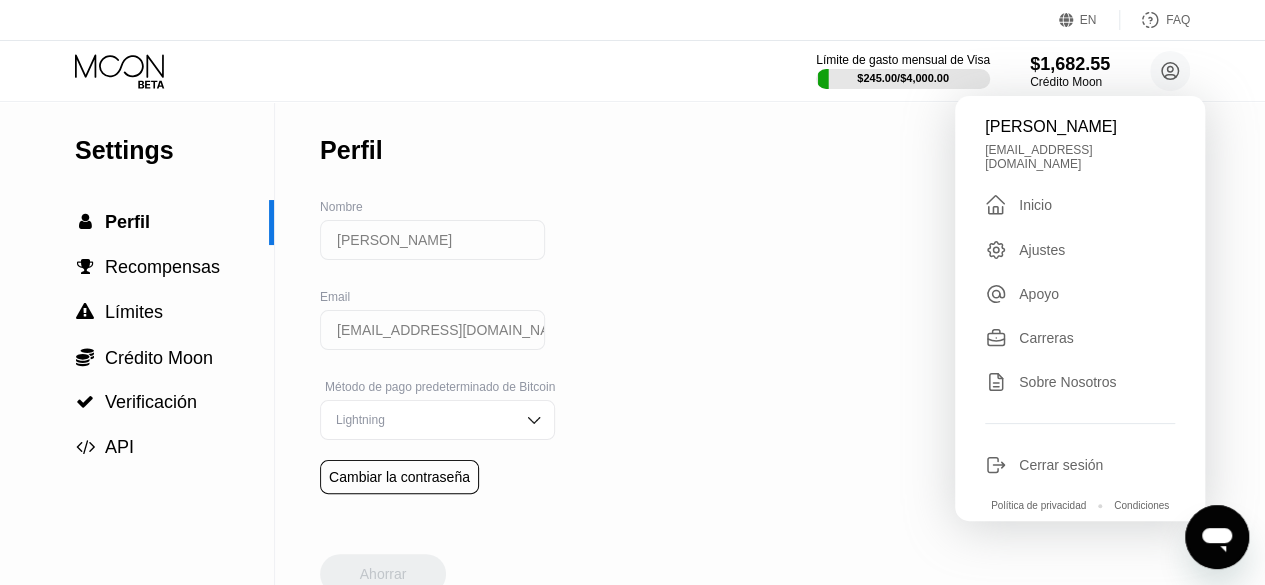 click on "[EMAIL_ADDRESS][DOMAIN_NAME]" at bounding box center [1080, 157] 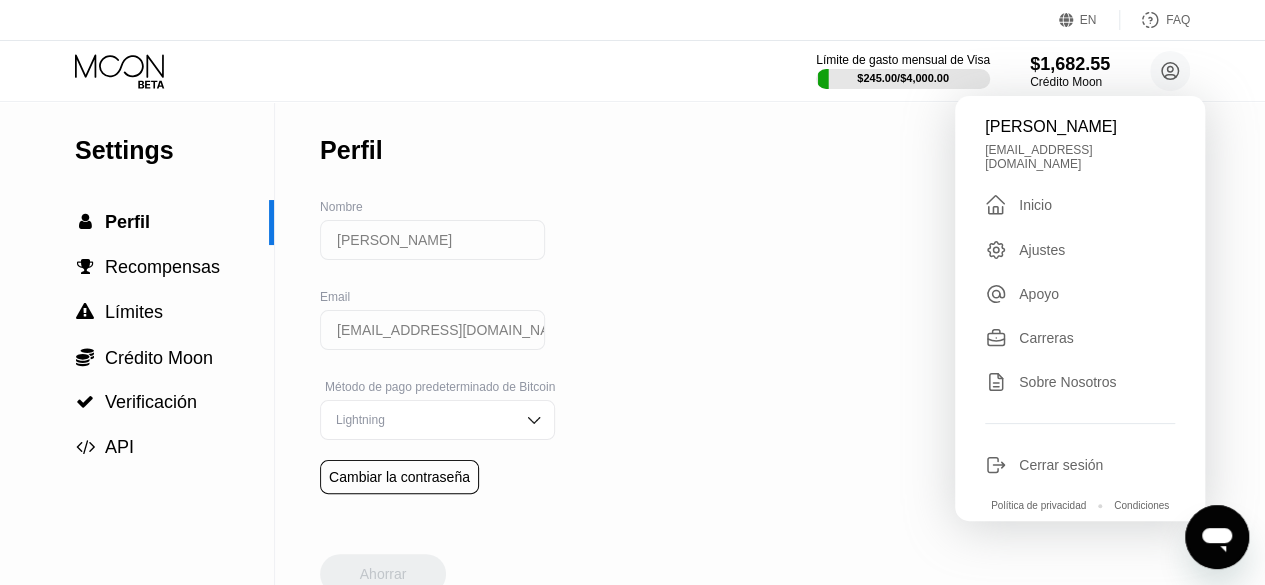 click on "[PERSON_NAME]" at bounding box center (1080, 127) 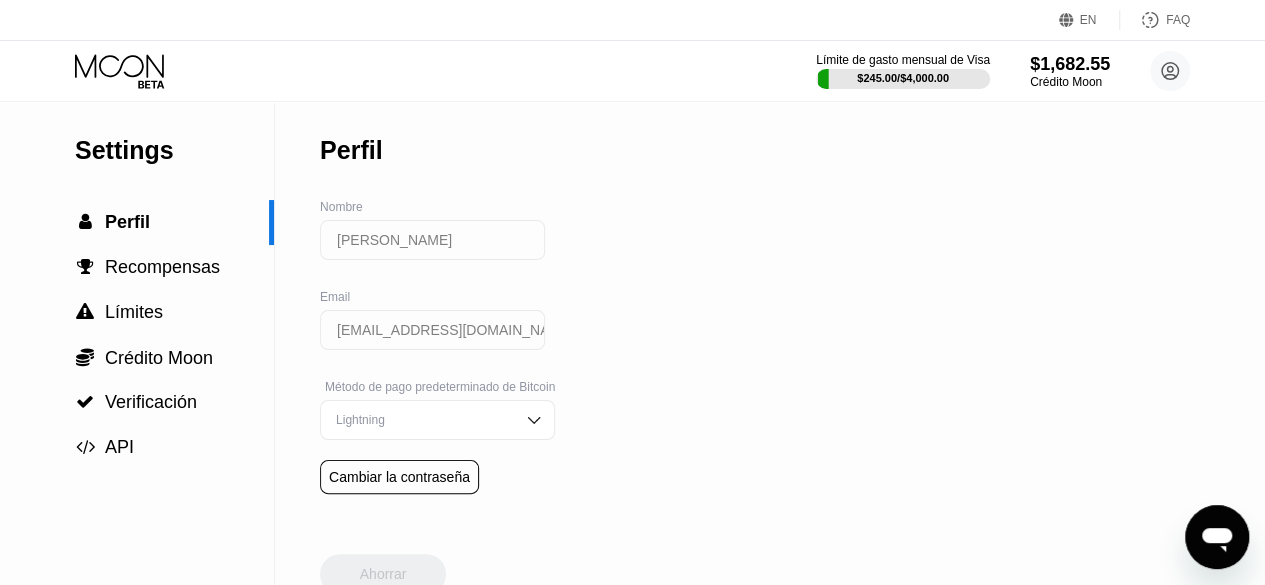 click on "Crédito Moon" at bounding box center (1070, 82) 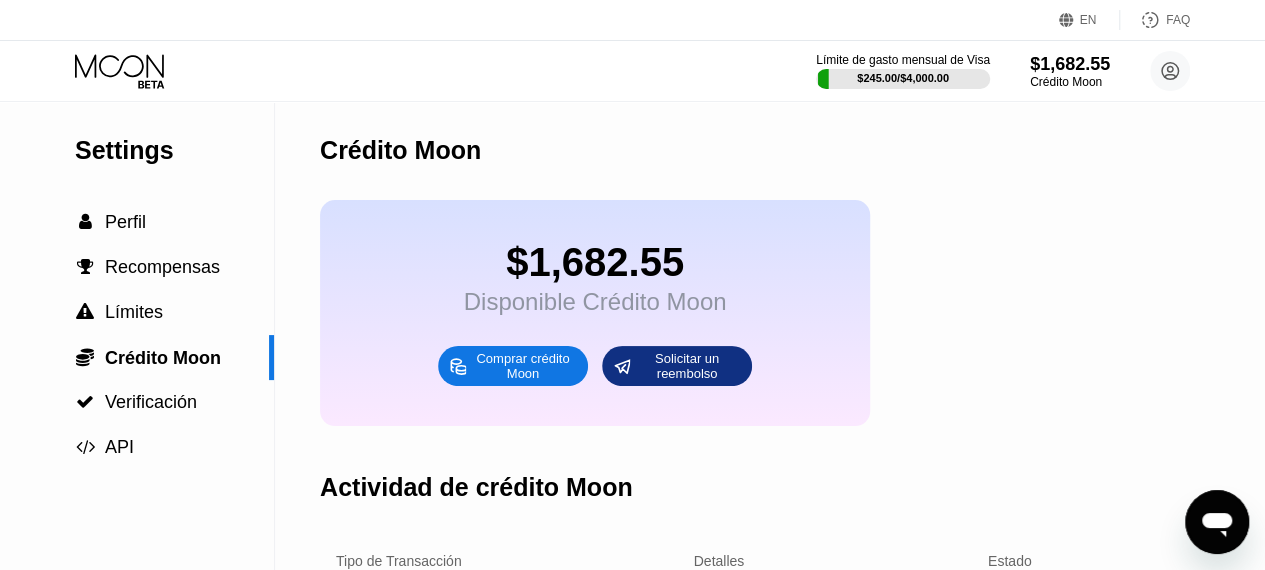 click 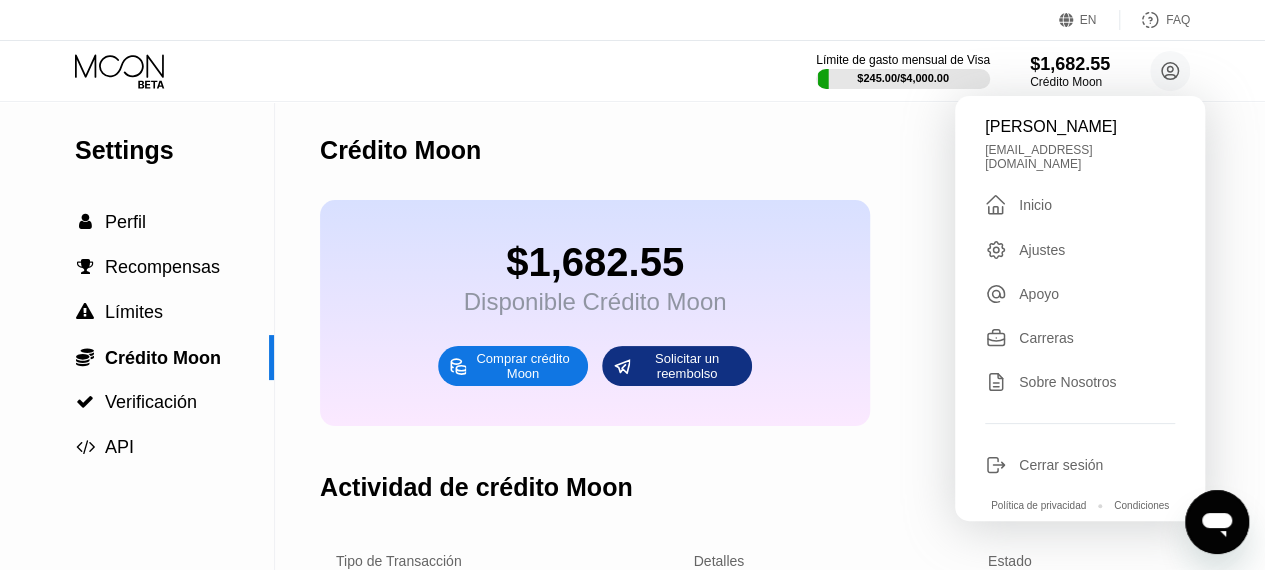 click on "Inicio" at bounding box center [1035, 205] 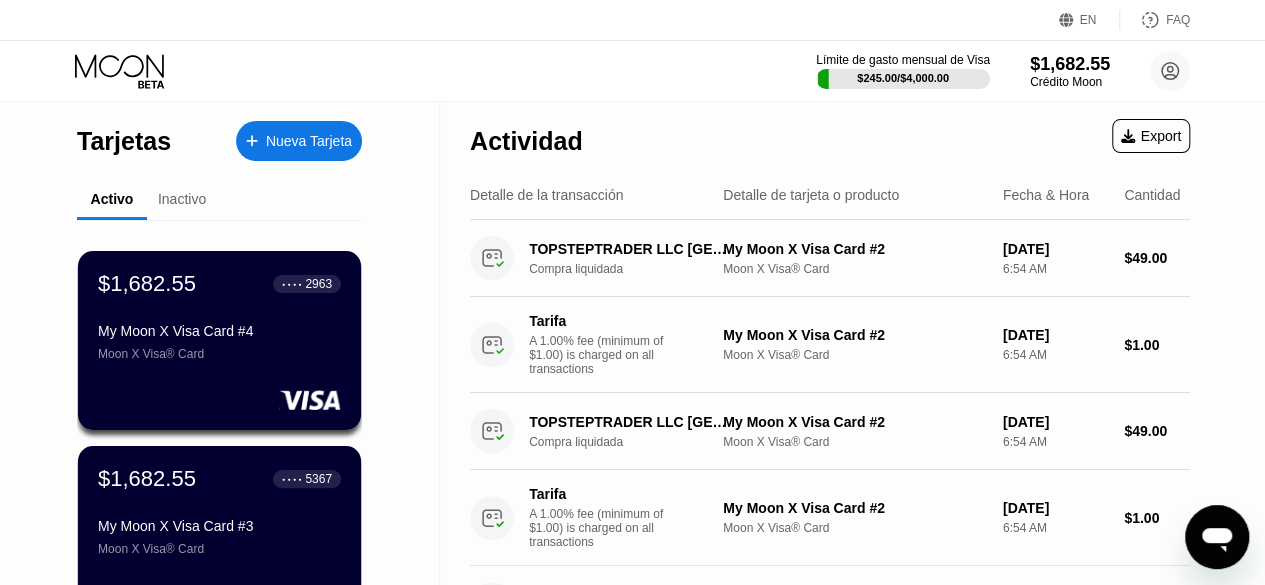 click on "Inactivo" at bounding box center [182, 200] 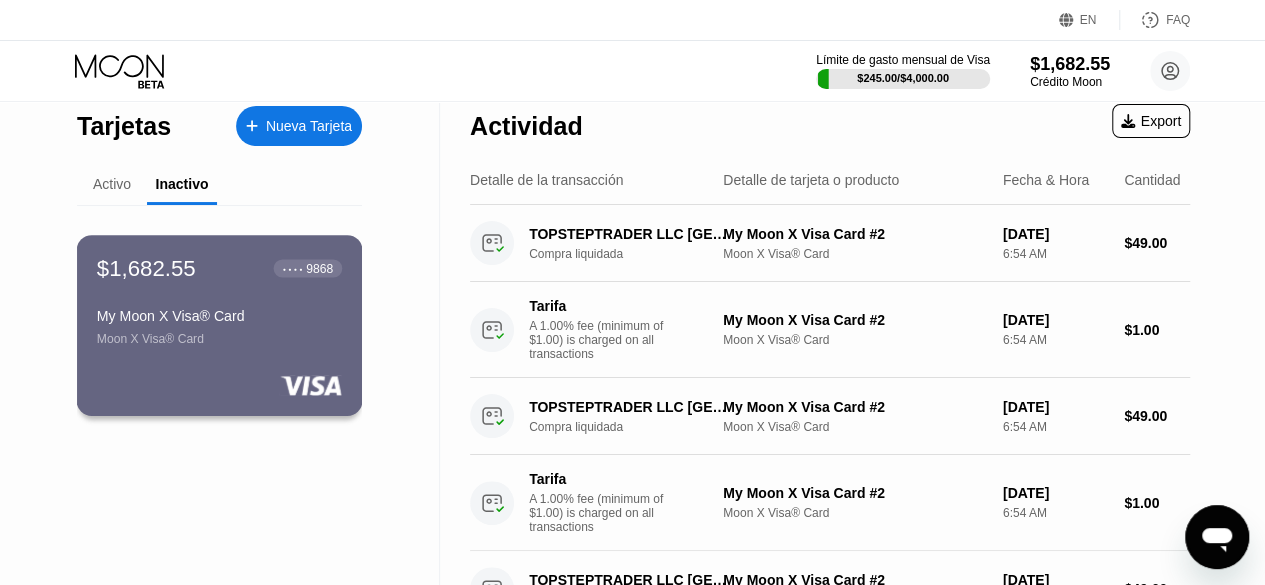 scroll, scrollTop: 100, scrollLeft: 0, axis: vertical 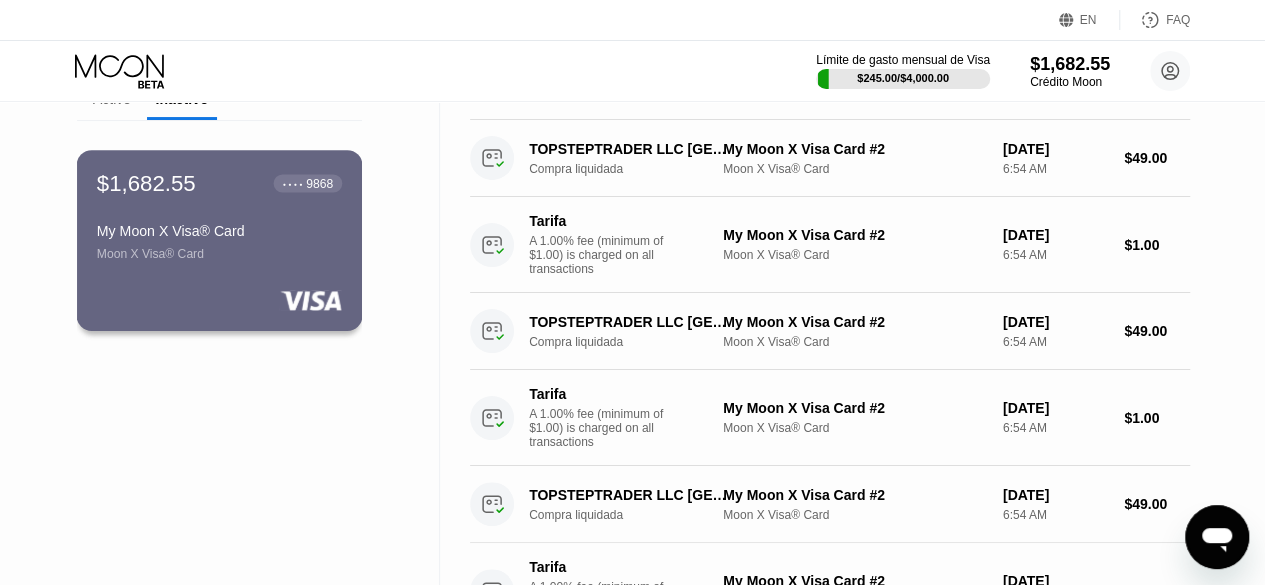 click on "$1,682.55 ● ● ● ● 9868 My Moon X Visa® Card Moon X Visa® Card" at bounding box center [220, 240] 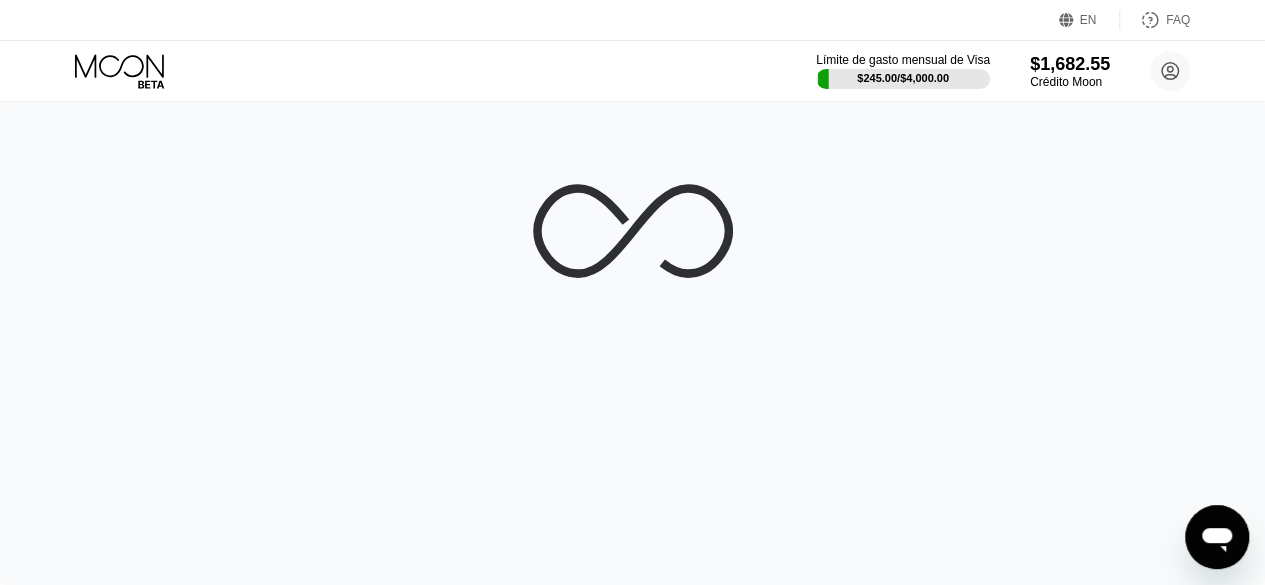 scroll, scrollTop: 0, scrollLeft: 0, axis: both 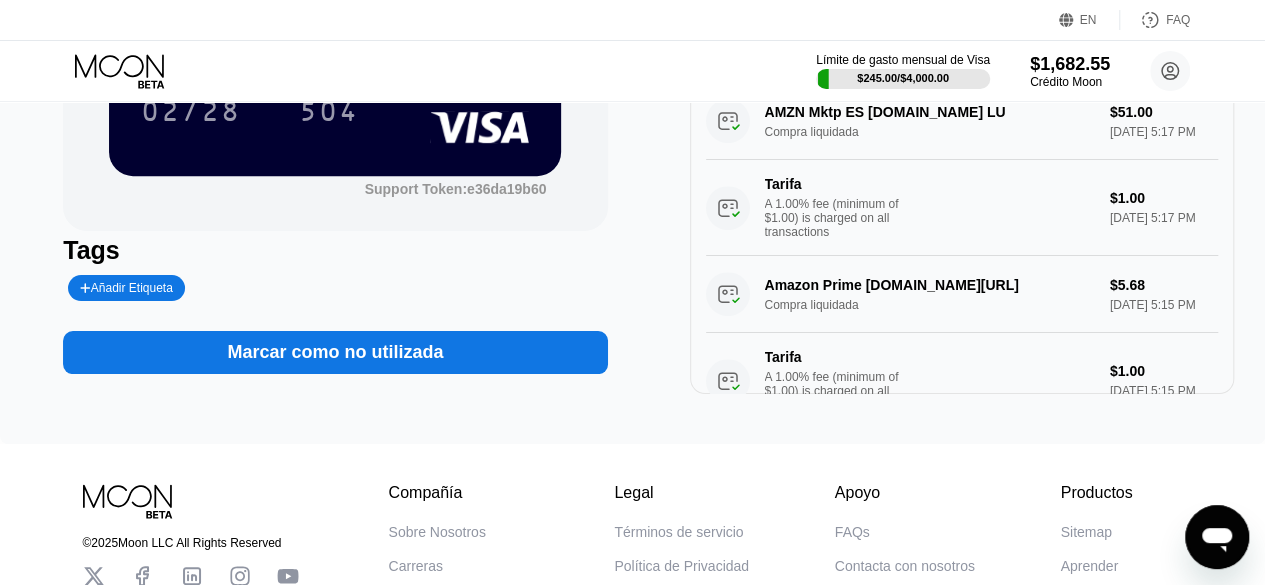 click on "Marcar como no utilizada" at bounding box center [335, 352] 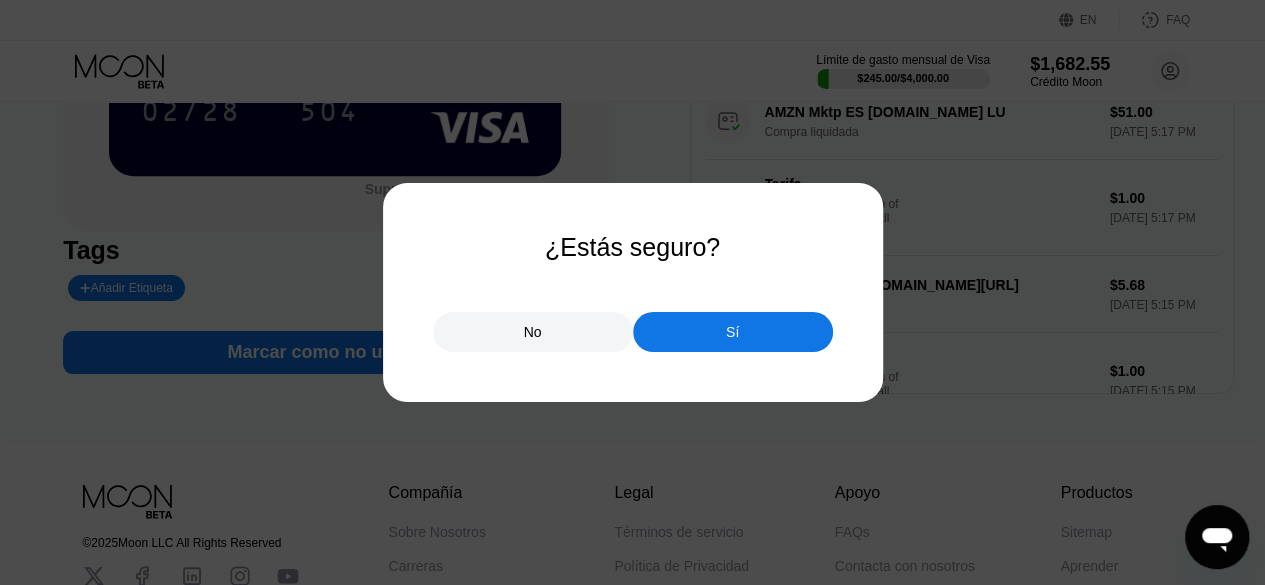 click on "Sí" at bounding box center [733, 332] 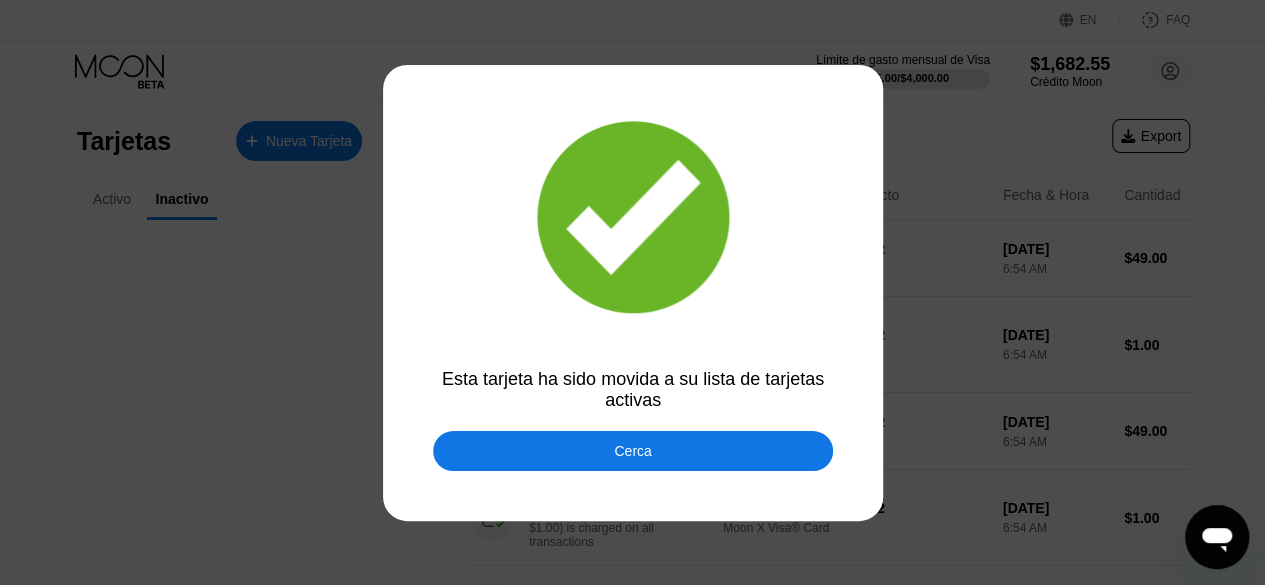 scroll, scrollTop: 0, scrollLeft: 0, axis: both 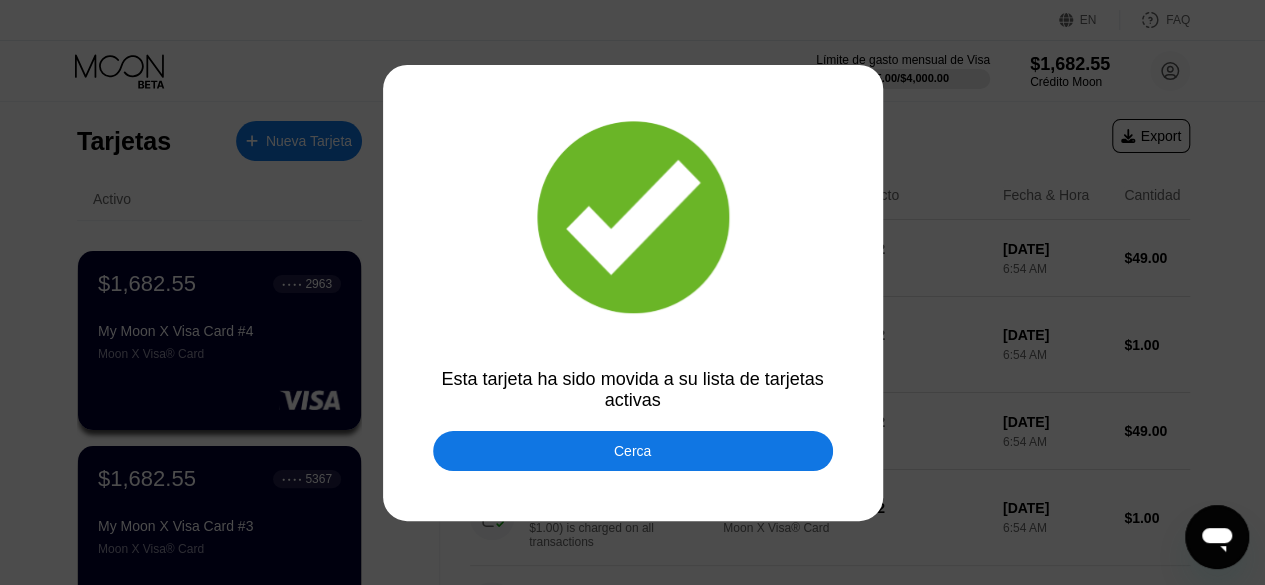 click on "Cerca" at bounding box center (633, 451) 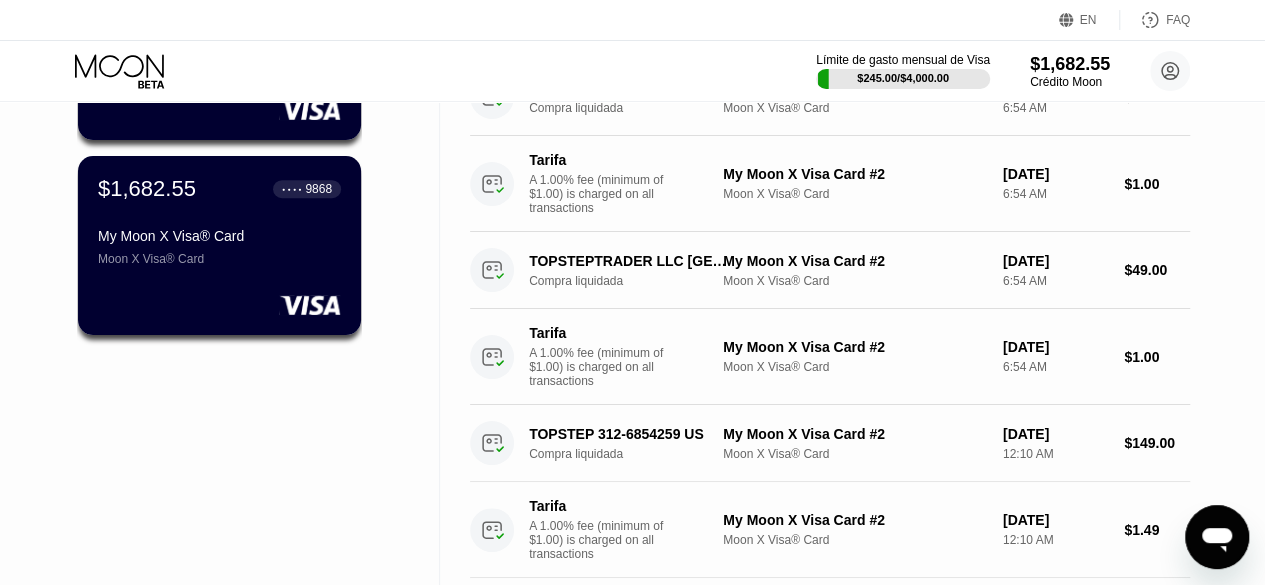 scroll, scrollTop: 700, scrollLeft: 0, axis: vertical 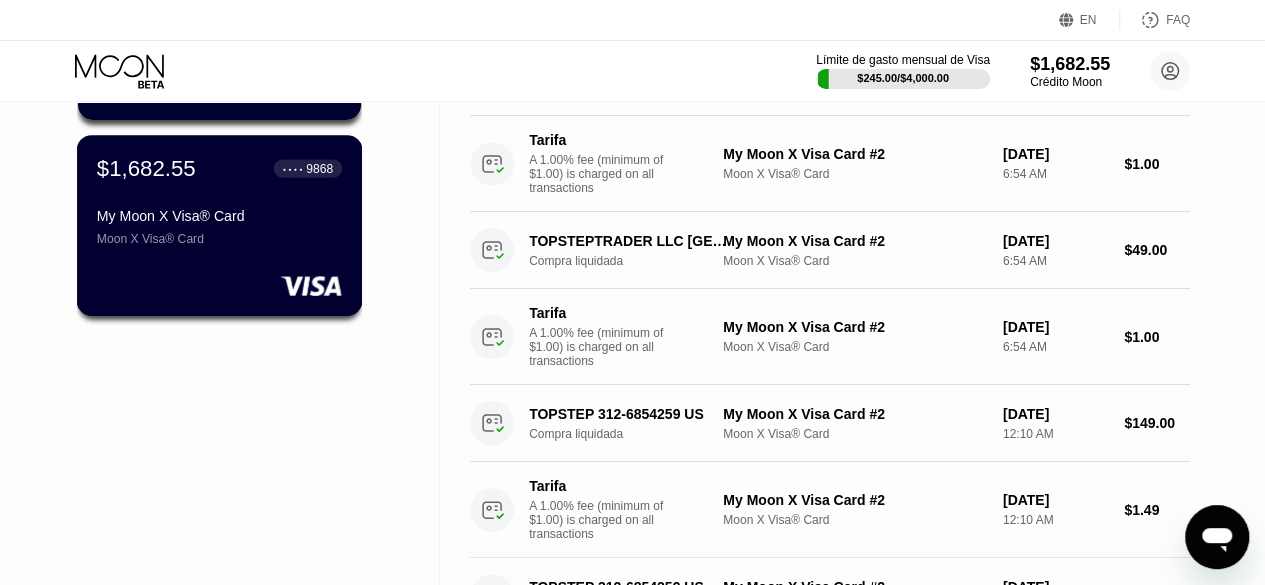 click on "My Moon X Visa® Card Moon X Visa® Card" at bounding box center (219, 227) 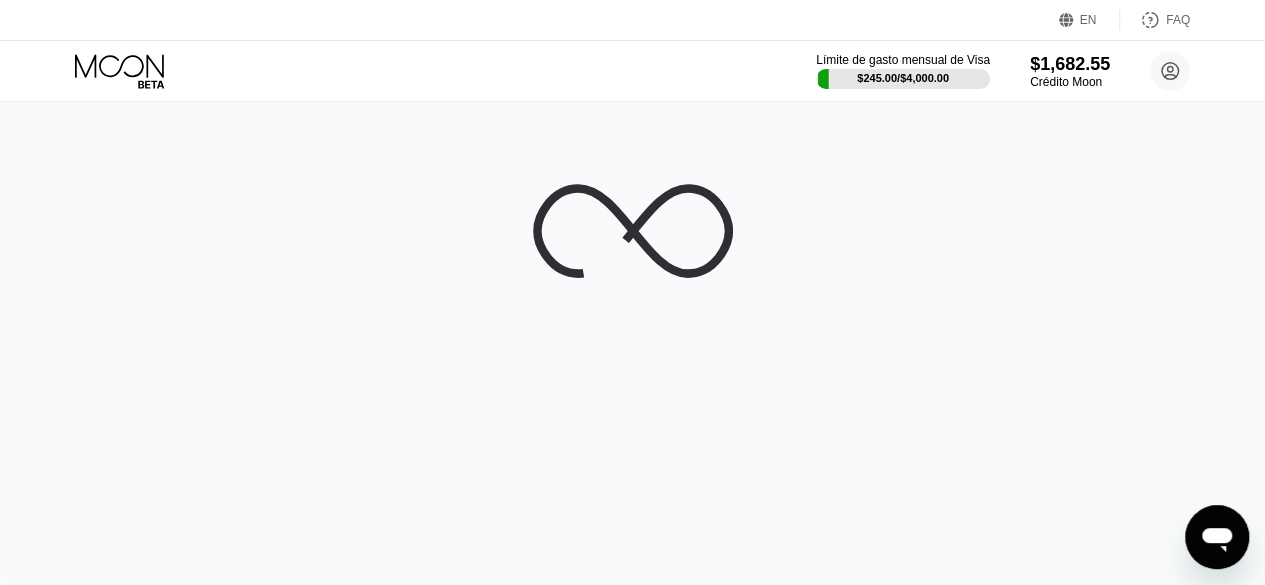 scroll, scrollTop: 0, scrollLeft: 0, axis: both 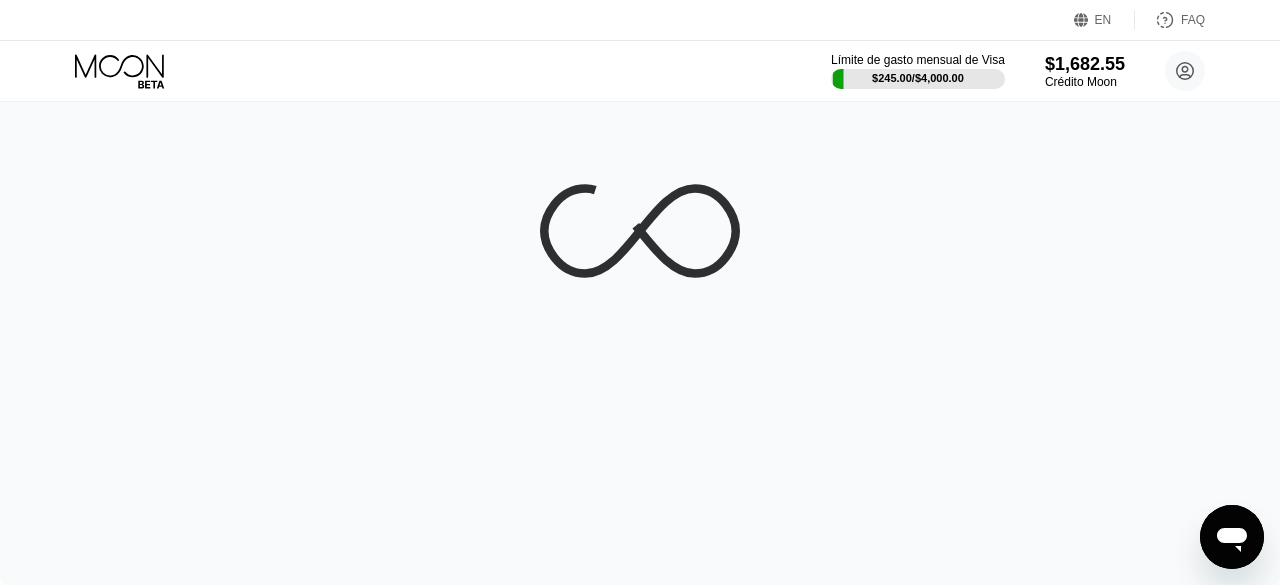 click at bounding box center [640, 343] 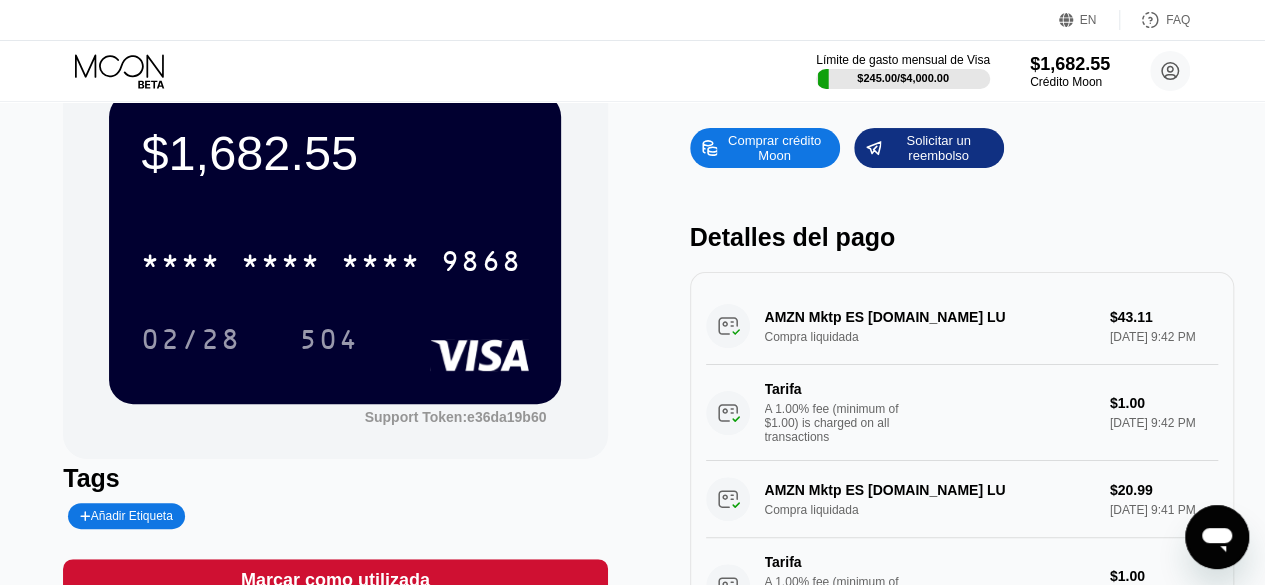 scroll, scrollTop: 100, scrollLeft: 0, axis: vertical 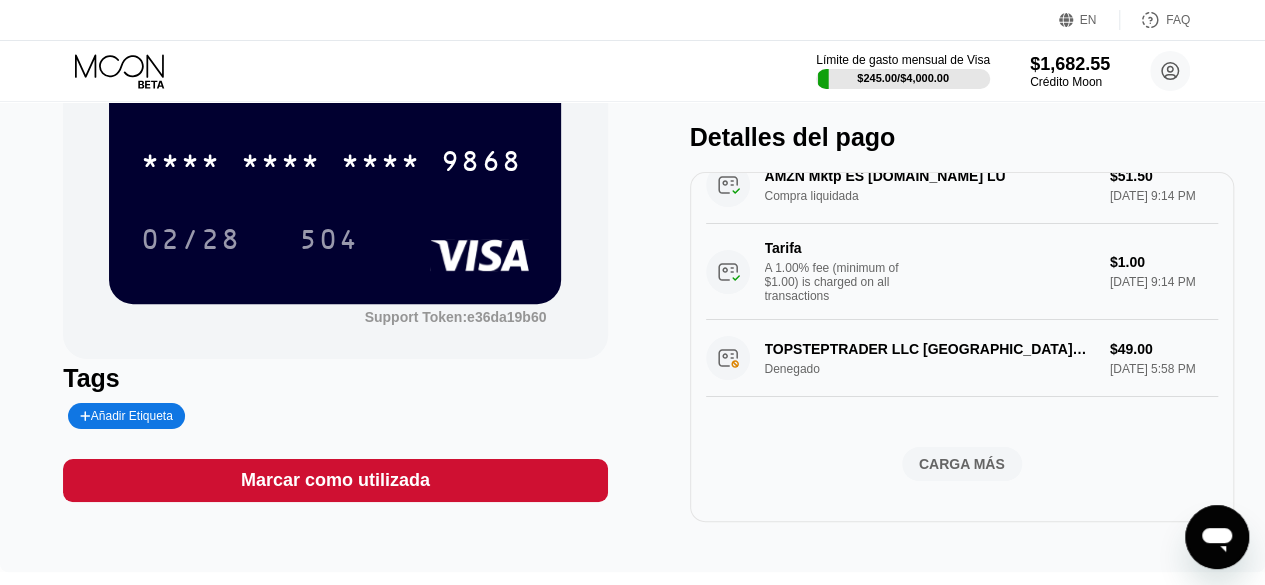 click on "CARGA MÁS" at bounding box center (962, 464) 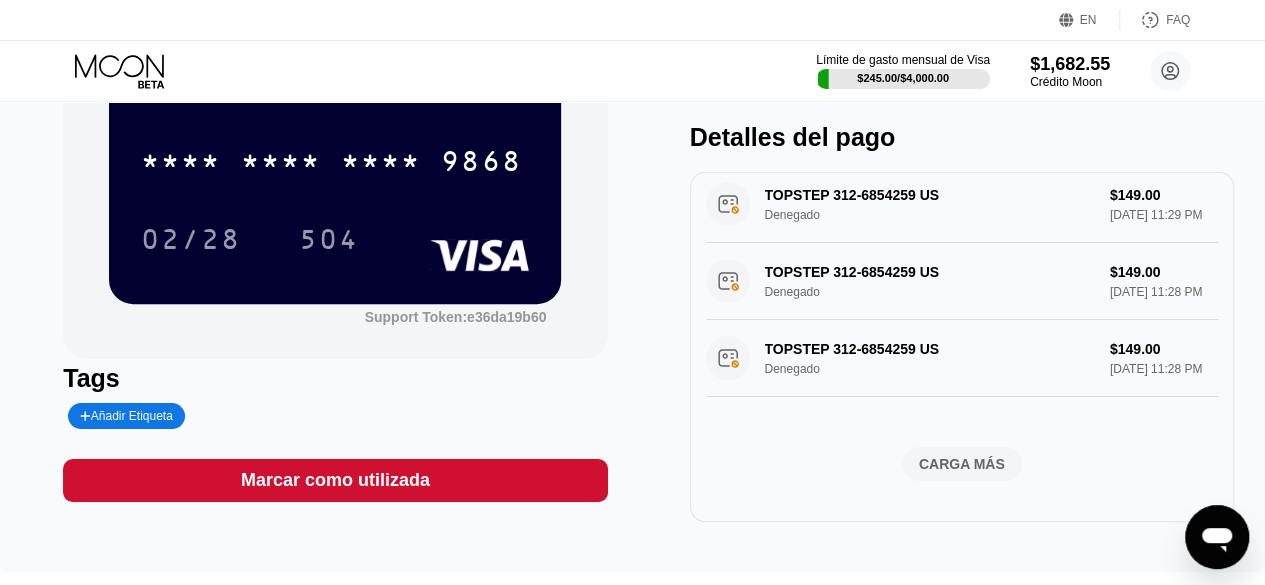 scroll, scrollTop: 2969, scrollLeft: 0, axis: vertical 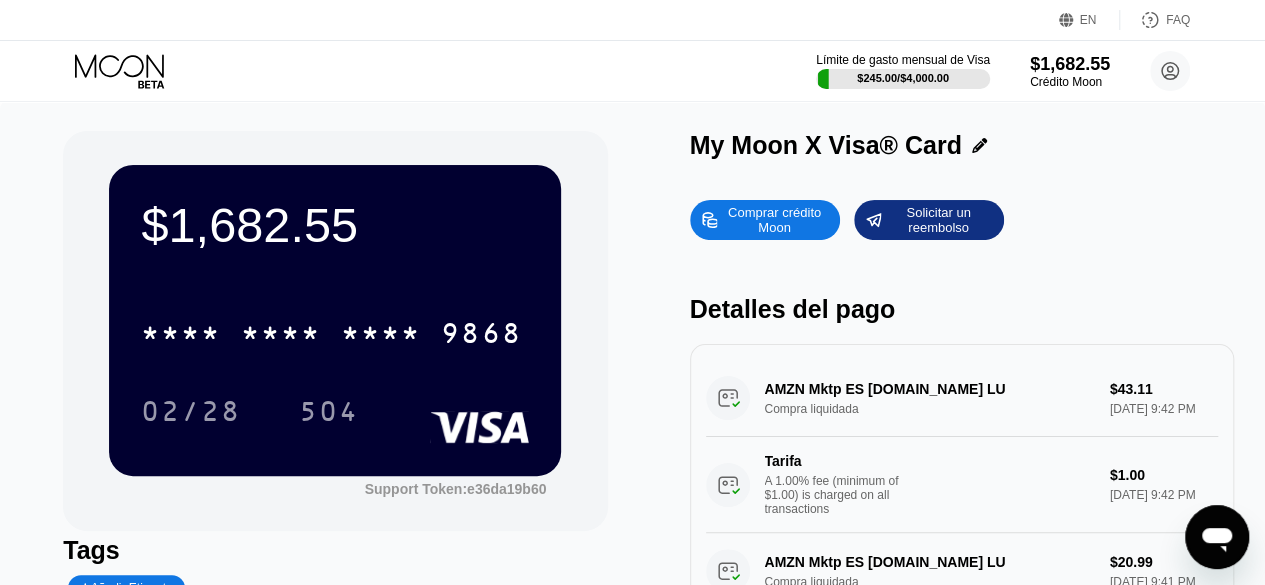 click 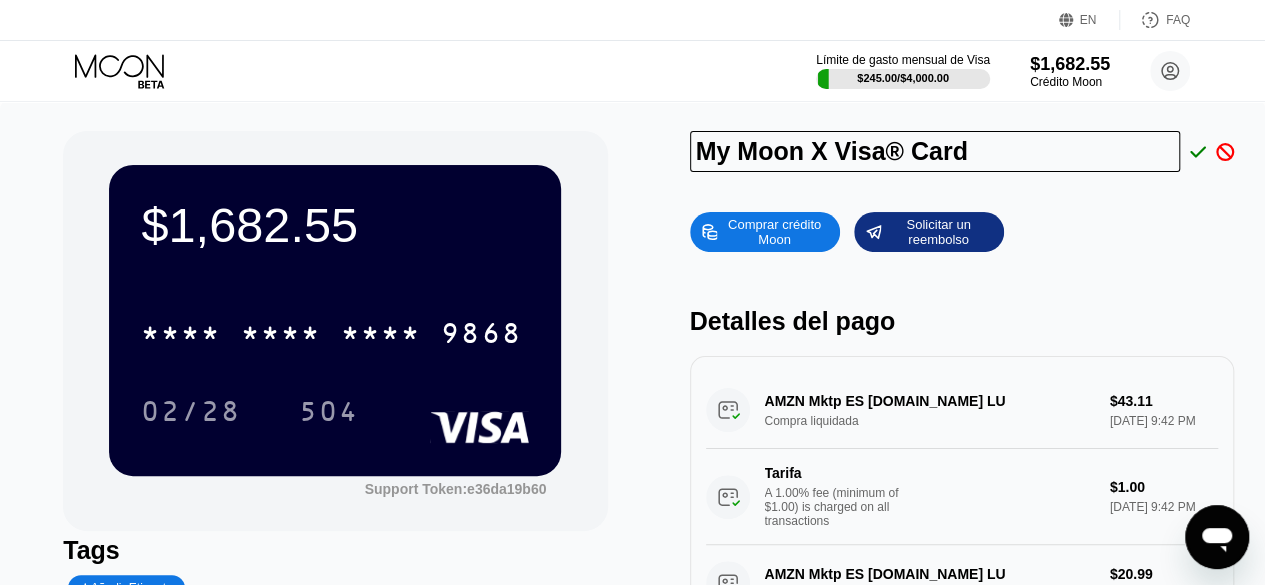 click on "My Moon X Visa® Card Comprar crédito Moon Solicitar un reembolso Detalles del pago AMZN Mktp ES             [DOMAIN_NAME]    LU Compra liquidada $43.11 [DATE] 9:42 PM Tarifa A 1.00% fee (minimum of $1.00) is charged on all transactions $1.00 [DATE] 9:42 PM AMZN Mktp ES             [DOMAIN_NAME]    LU Compra liquidada $20.99 [DATE] 9:41 PM Tarifa A 1.00% fee (minimum of $1.00) is charged on all transactions $1.00 [DATE] 9:41 PM Amazon Prime             [DOMAIN_NAME][URL] Refund $6.57 [DATE] 12:30 AM AMZN Mktp ES             [DOMAIN_NAME]    LU Compra liquidada $51.00 [DATE] 5:17 PM Tarifa A 1.00% fee (minimum of $1.00) is charged on all transactions $1.00 [DATE] 5:17 PM Amazon Prime             [DOMAIN_NAME][URL] Compra liquidada $5.68 [DATE] 5:15 PM Tarifa A 1.00% fee (minimum of $1.00) is charged on all transactions $1.00 [DATE] 5:15 PM AMZN Mktp ES             [DOMAIN_NAME]    LU Compra liquidada $12.82 [DATE] 1:05 PM Tarifa $1.00 [DATE] 1:05 PM Compra liquidada" at bounding box center (962, 418) 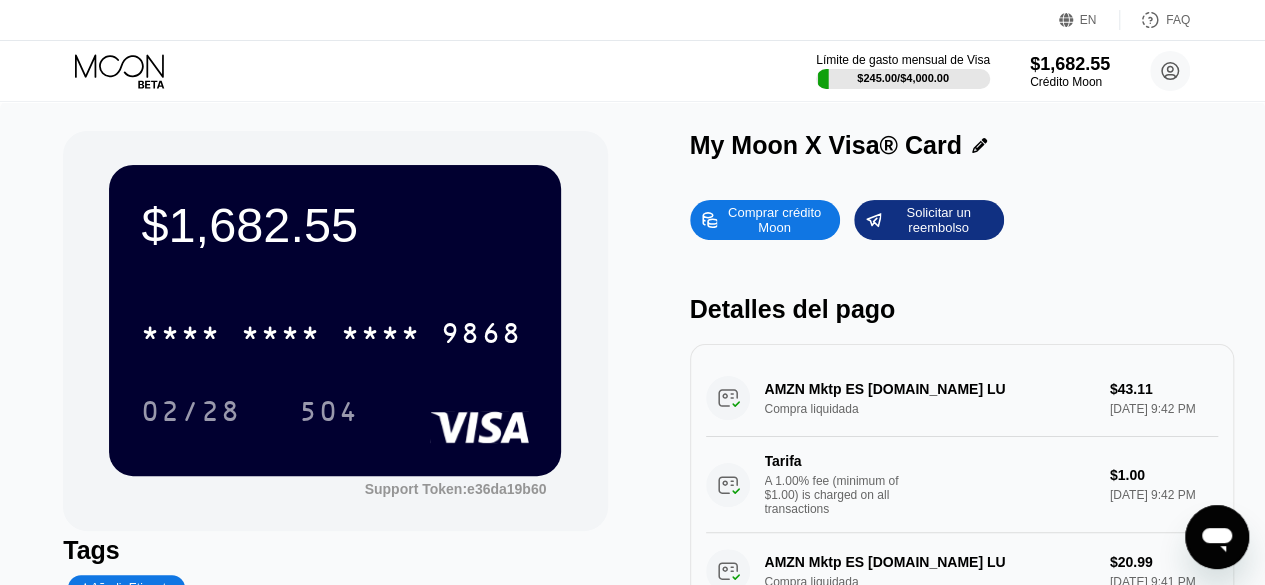 click 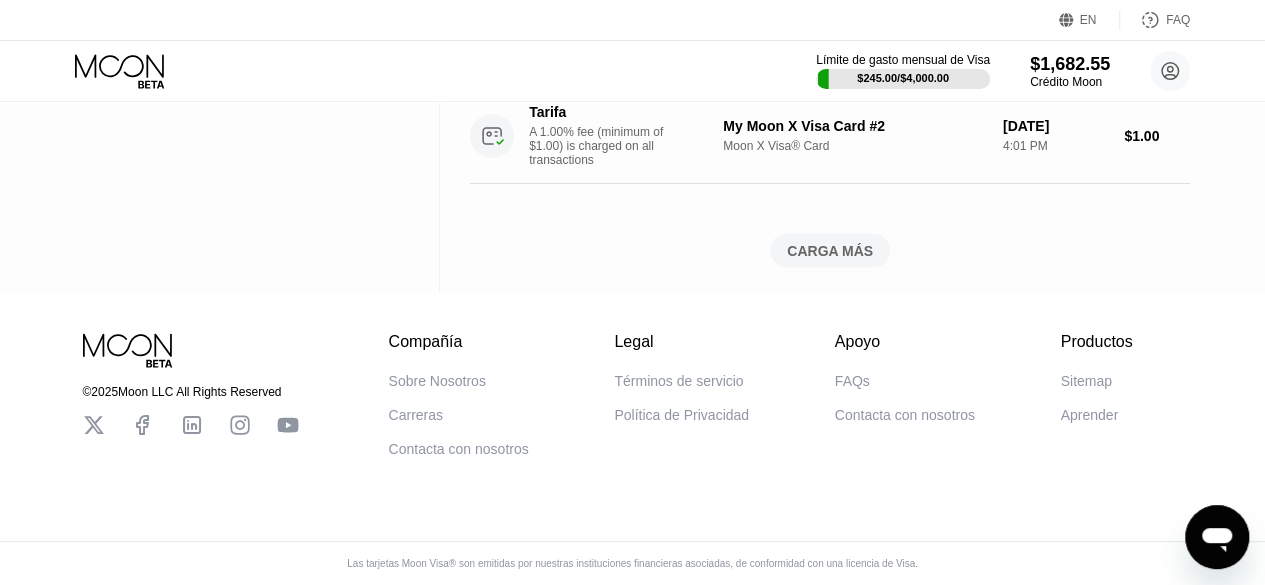 scroll, scrollTop: 2019, scrollLeft: 0, axis: vertical 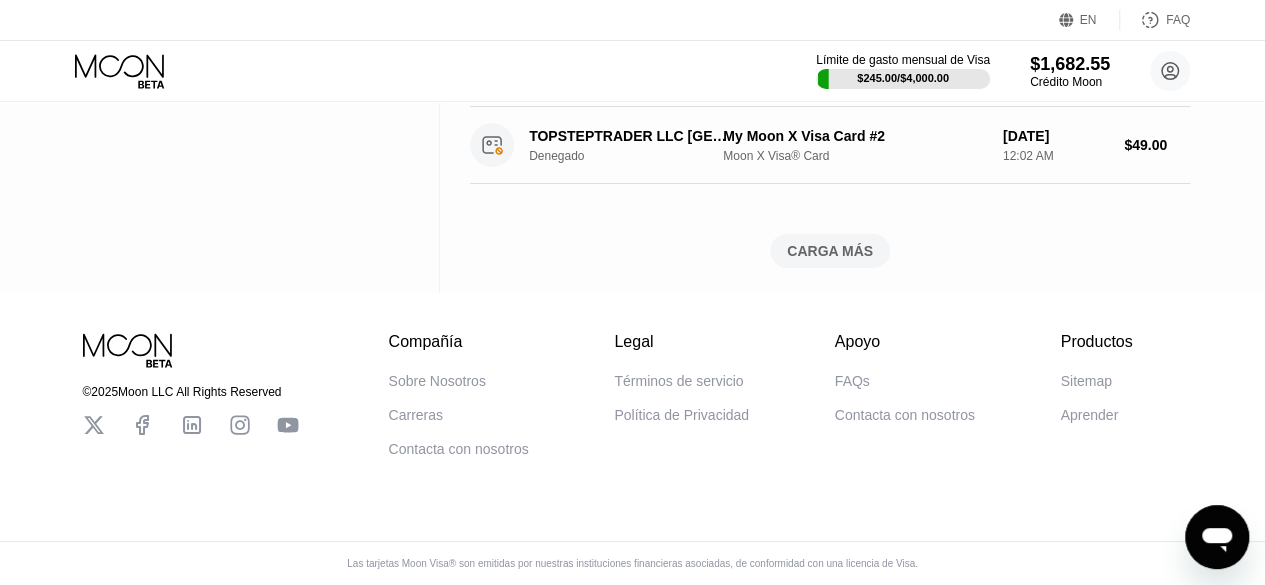 click on "CARGA MÁS" at bounding box center (830, 251) 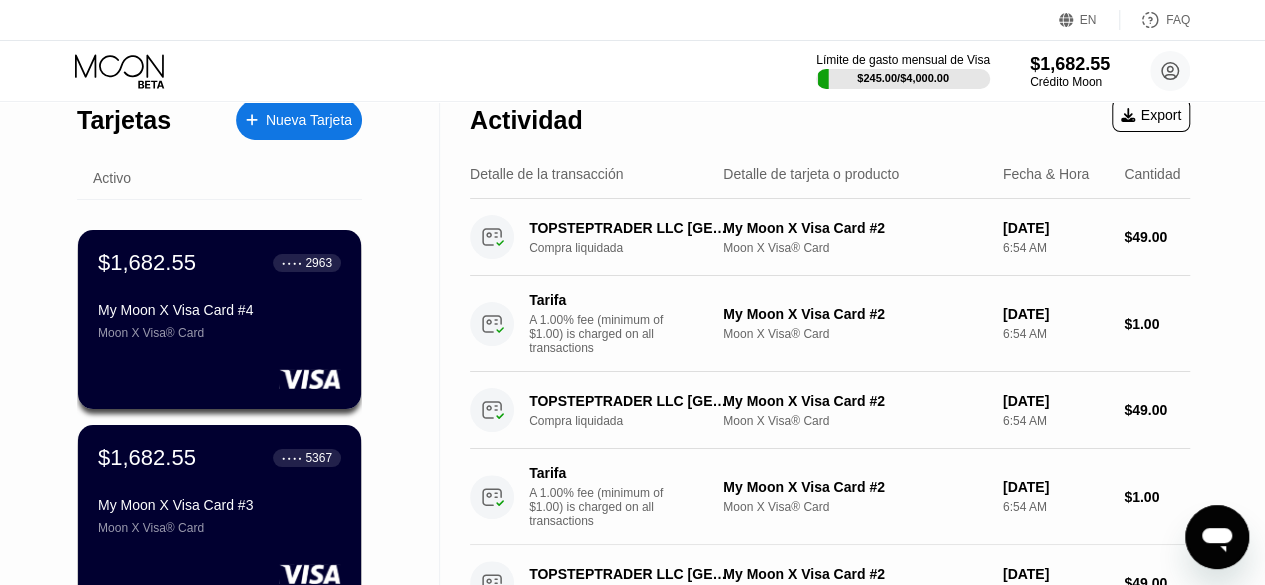 scroll, scrollTop: 0, scrollLeft: 0, axis: both 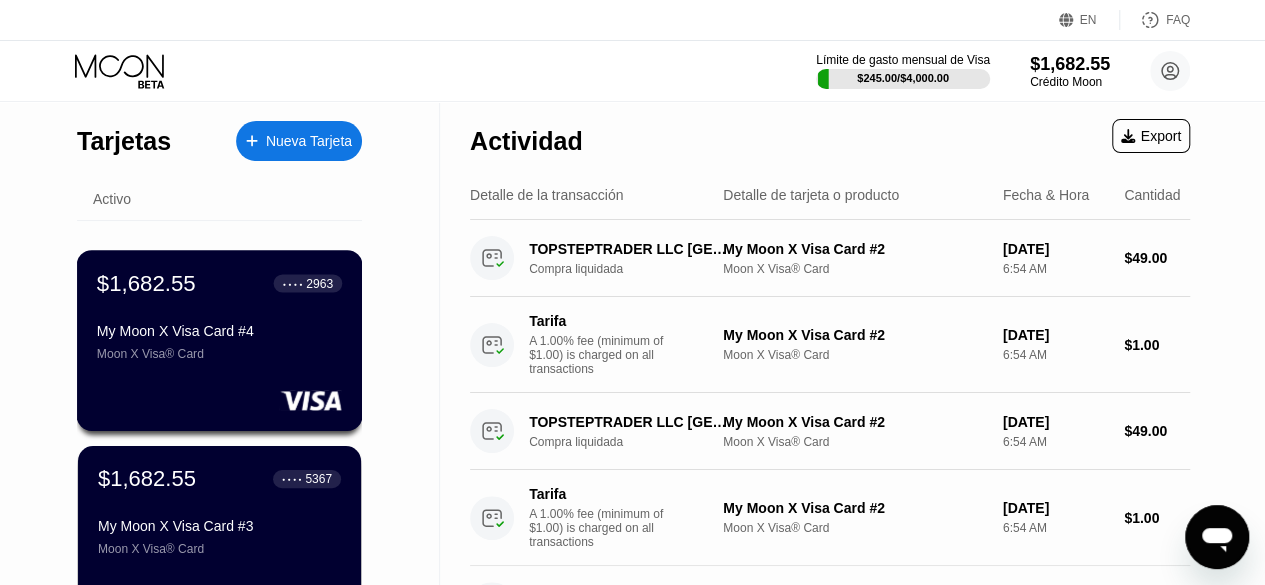 click on "$1,682.55 ● ● ● ● 2963 My Moon X Visa Card #4 Moon X Visa® Card" at bounding box center [219, 315] 